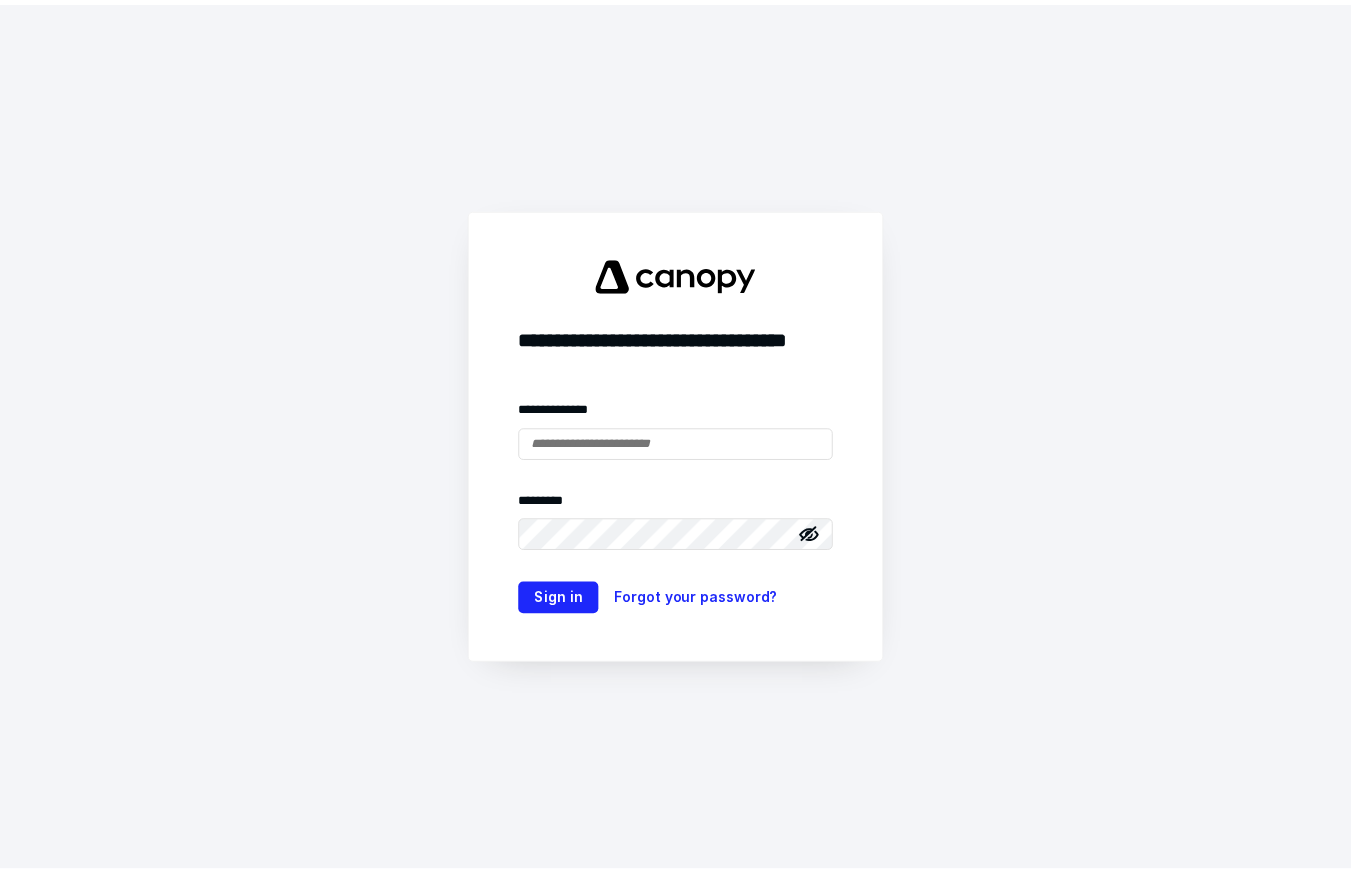 scroll, scrollTop: 0, scrollLeft: 0, axis: both 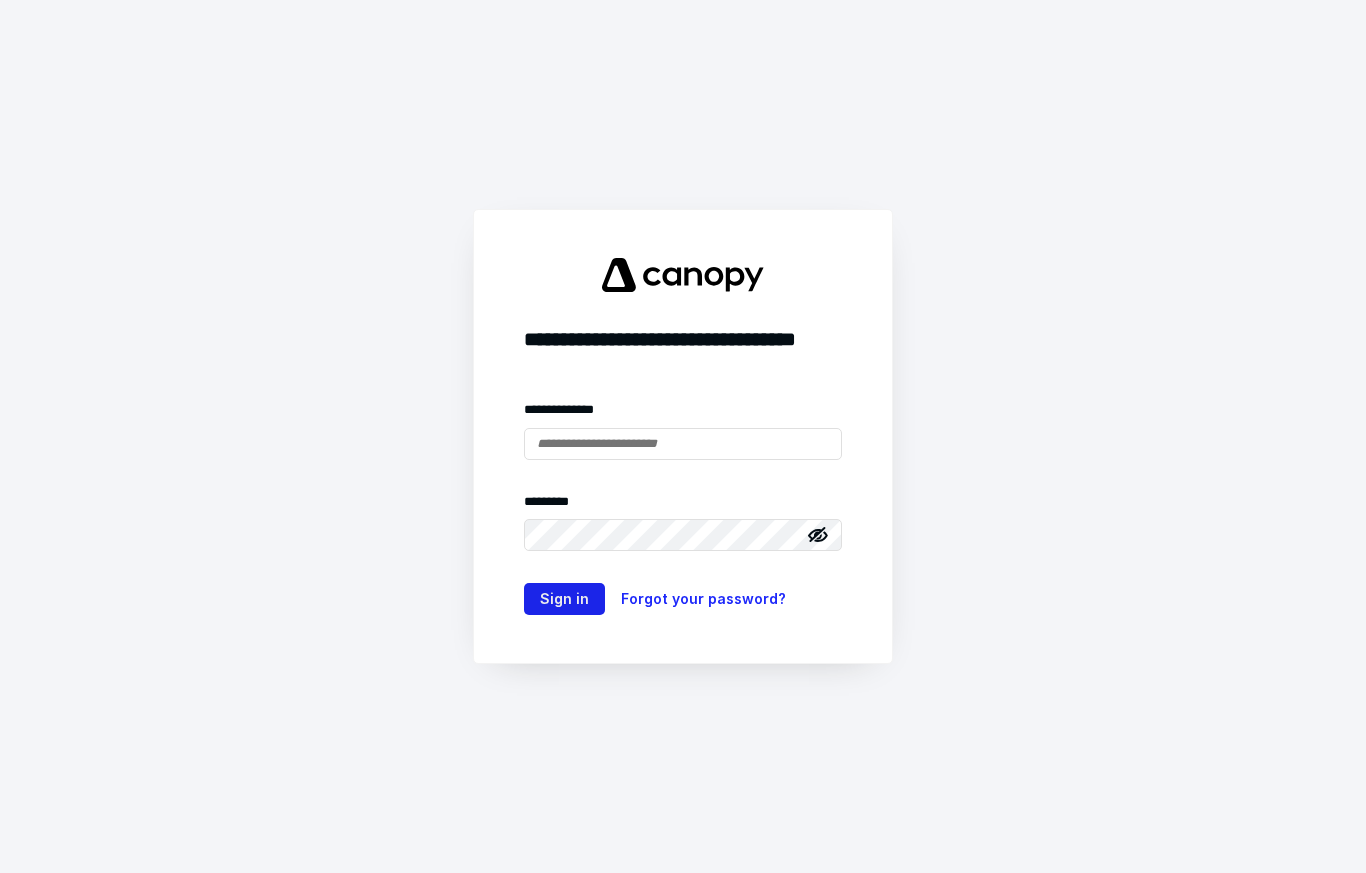 type on "**********" 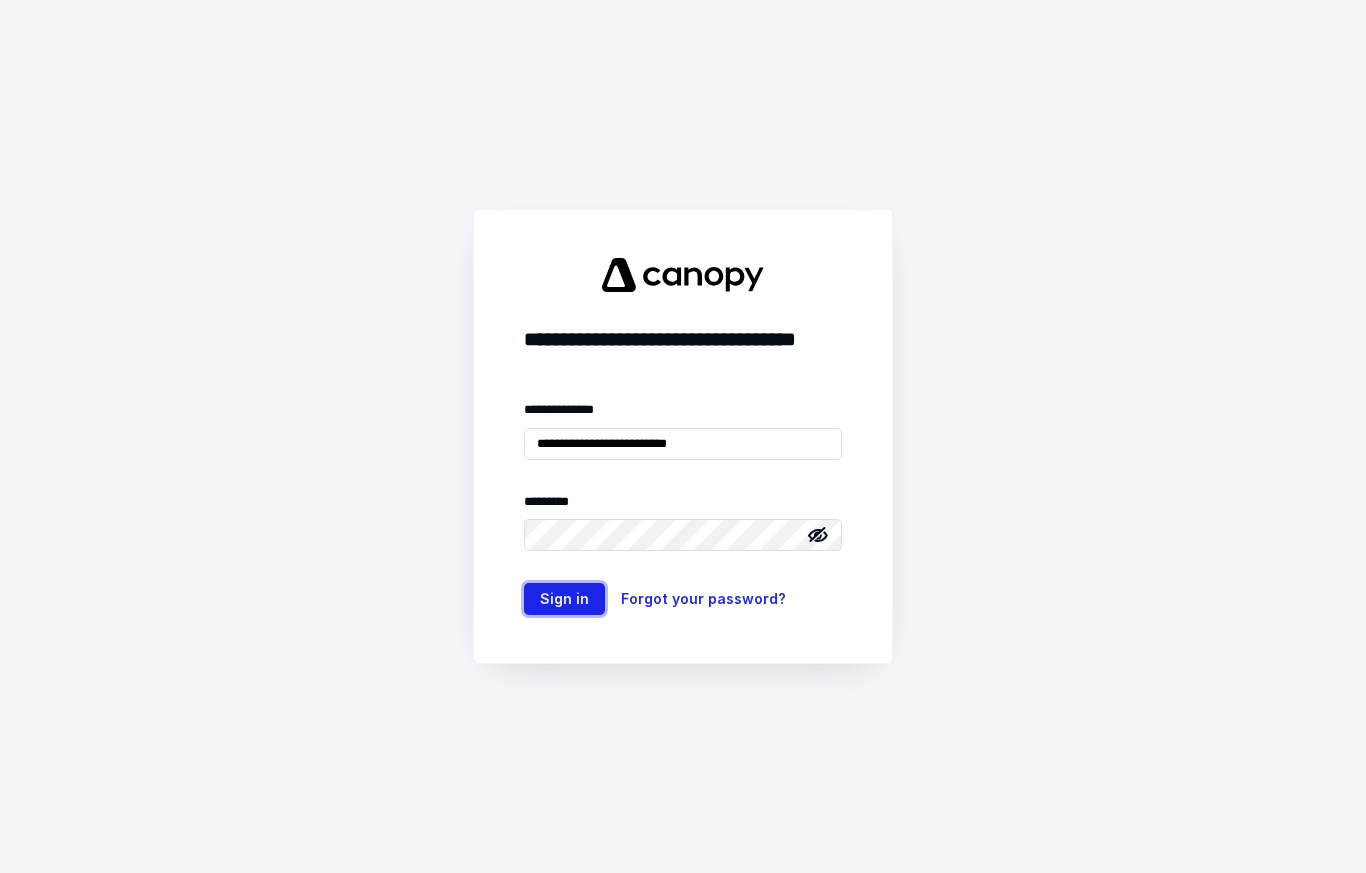 click on "Sign in" at bounding box center [564, 599] 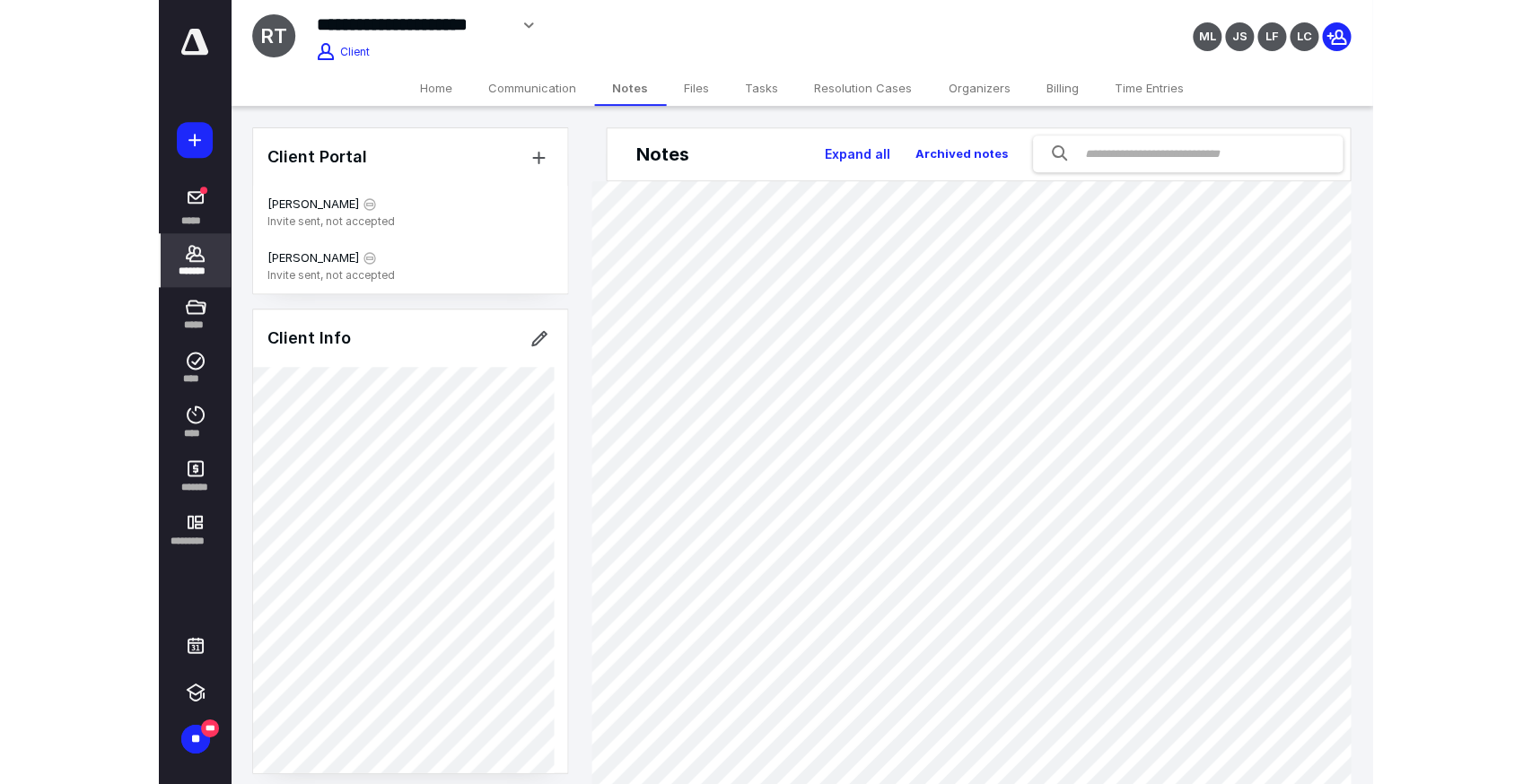 scroll, scrollTop: 0, scrollLeft: 0, axis: both 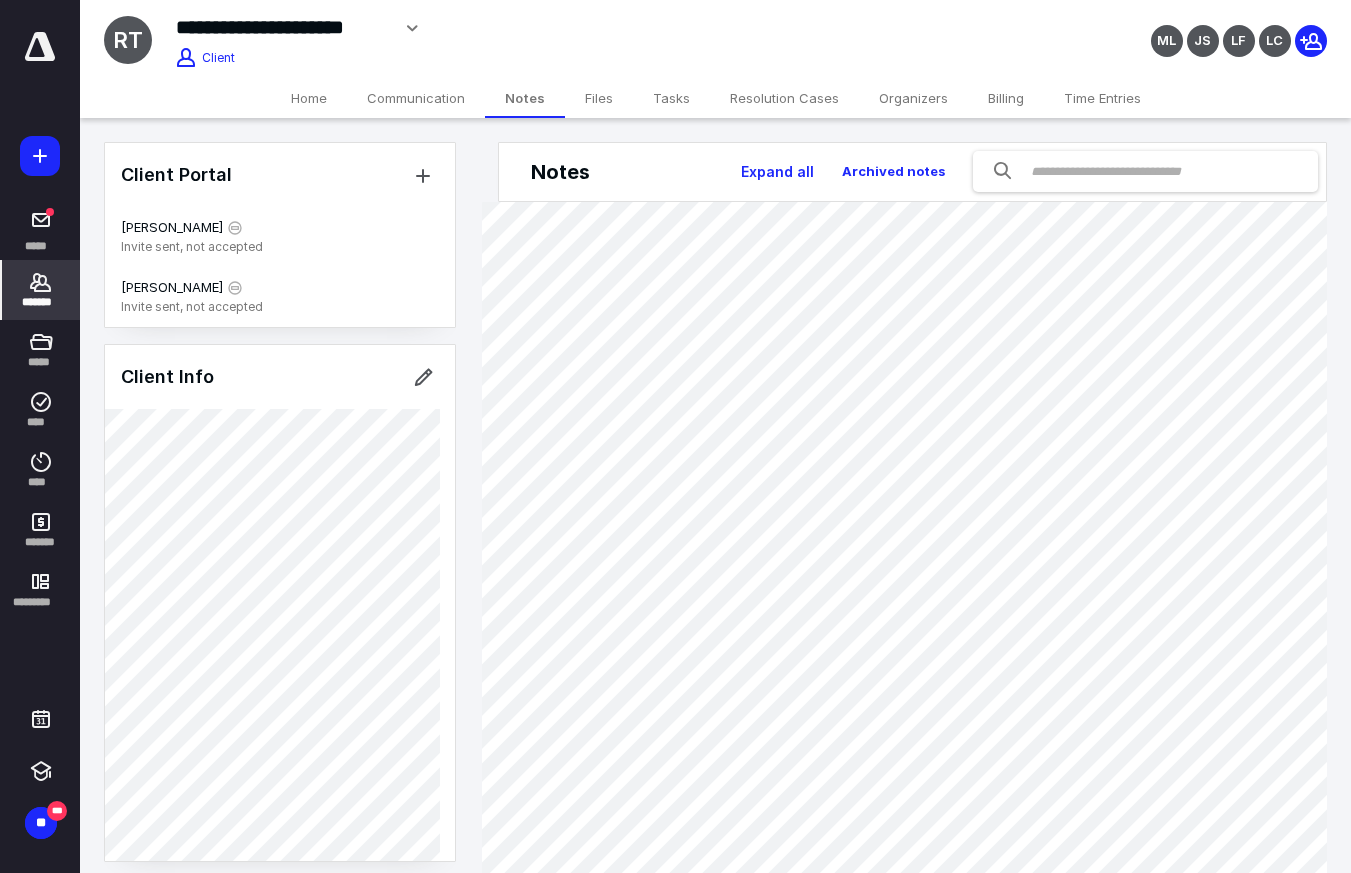 click 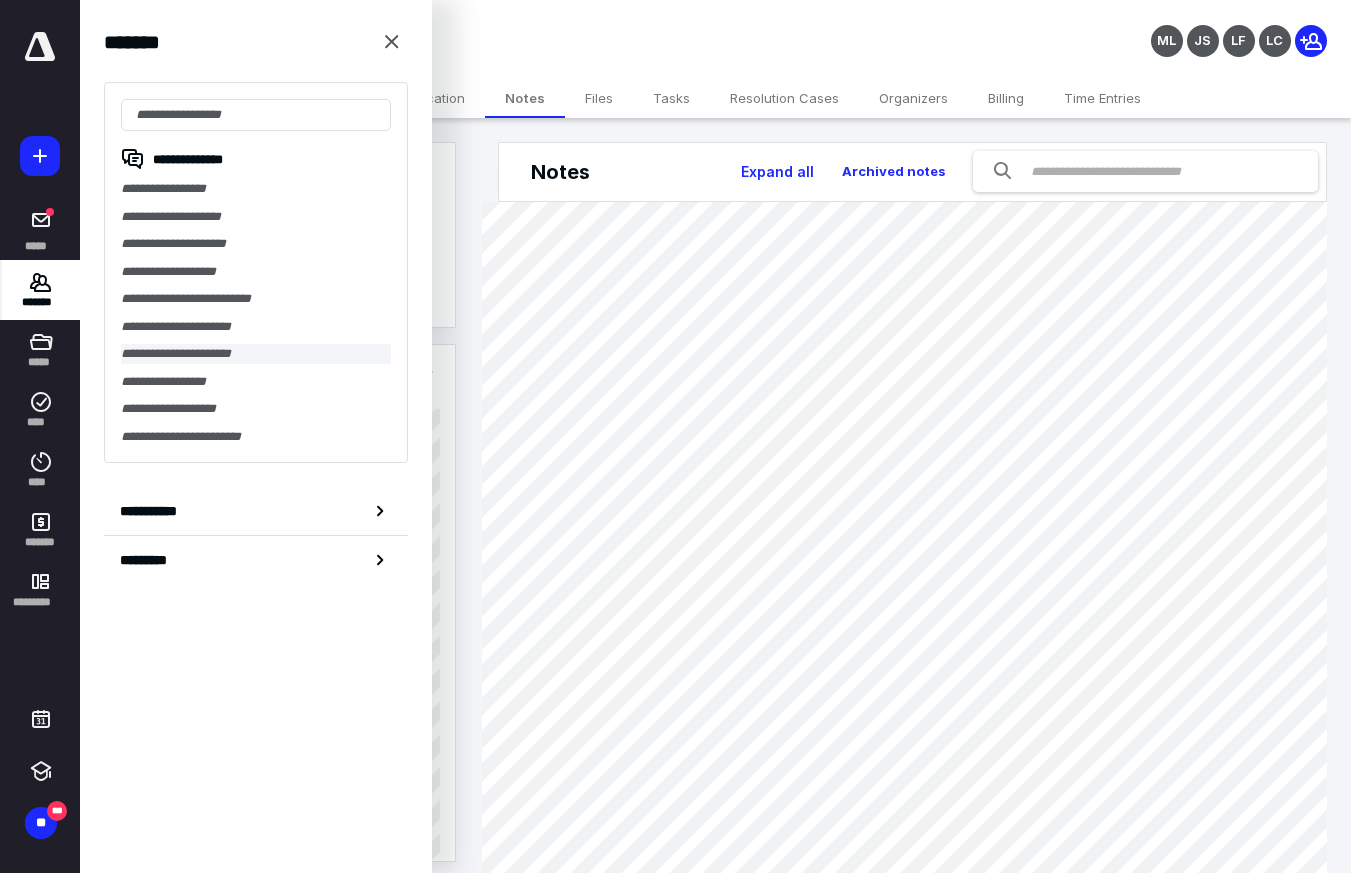 click on "**********" at bounding box center [256, 354] 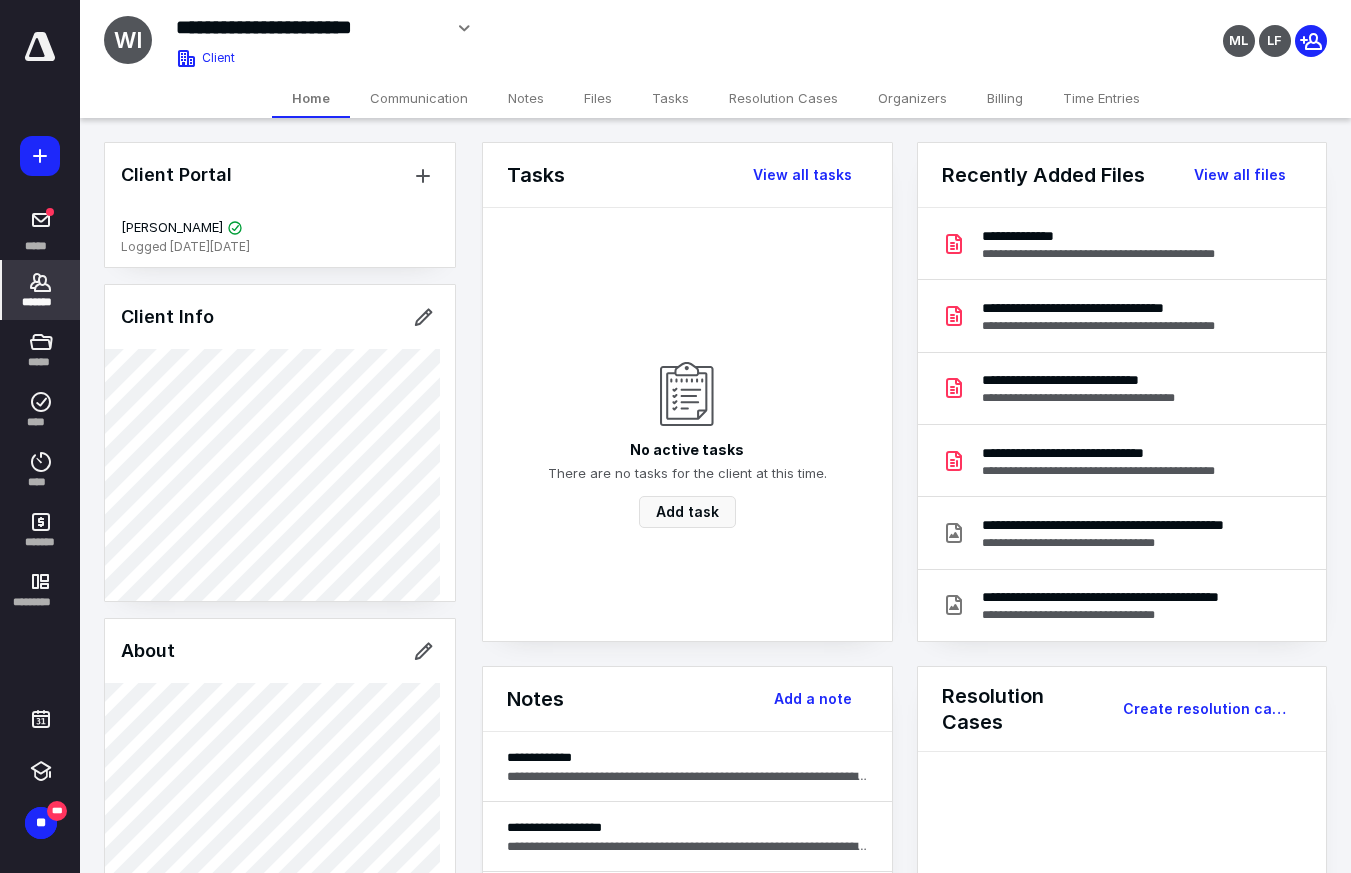 click on "Billing" at bounding box center (1005, 98) 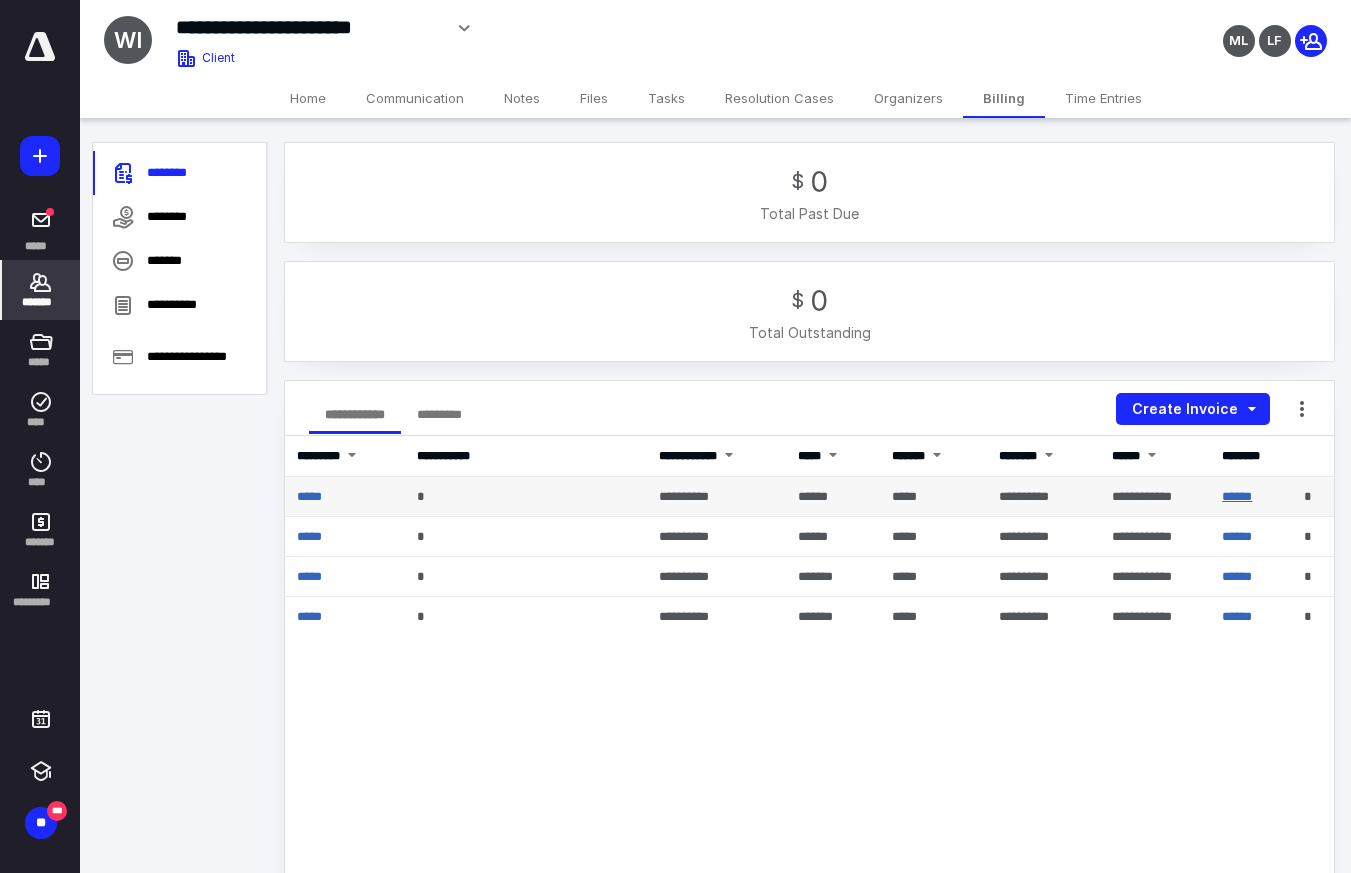 click on "******" at bounding box center [1237, 496] 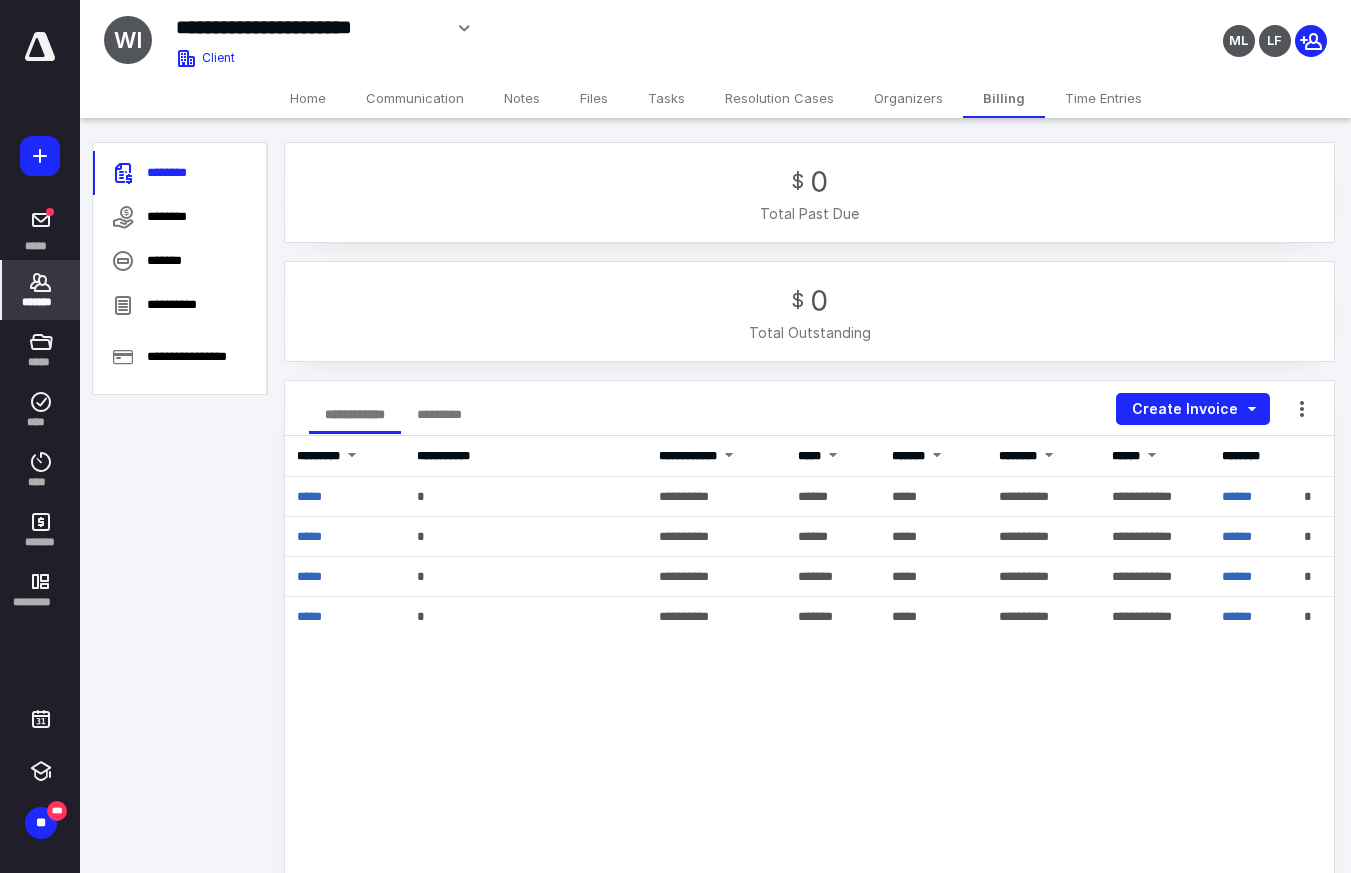 click 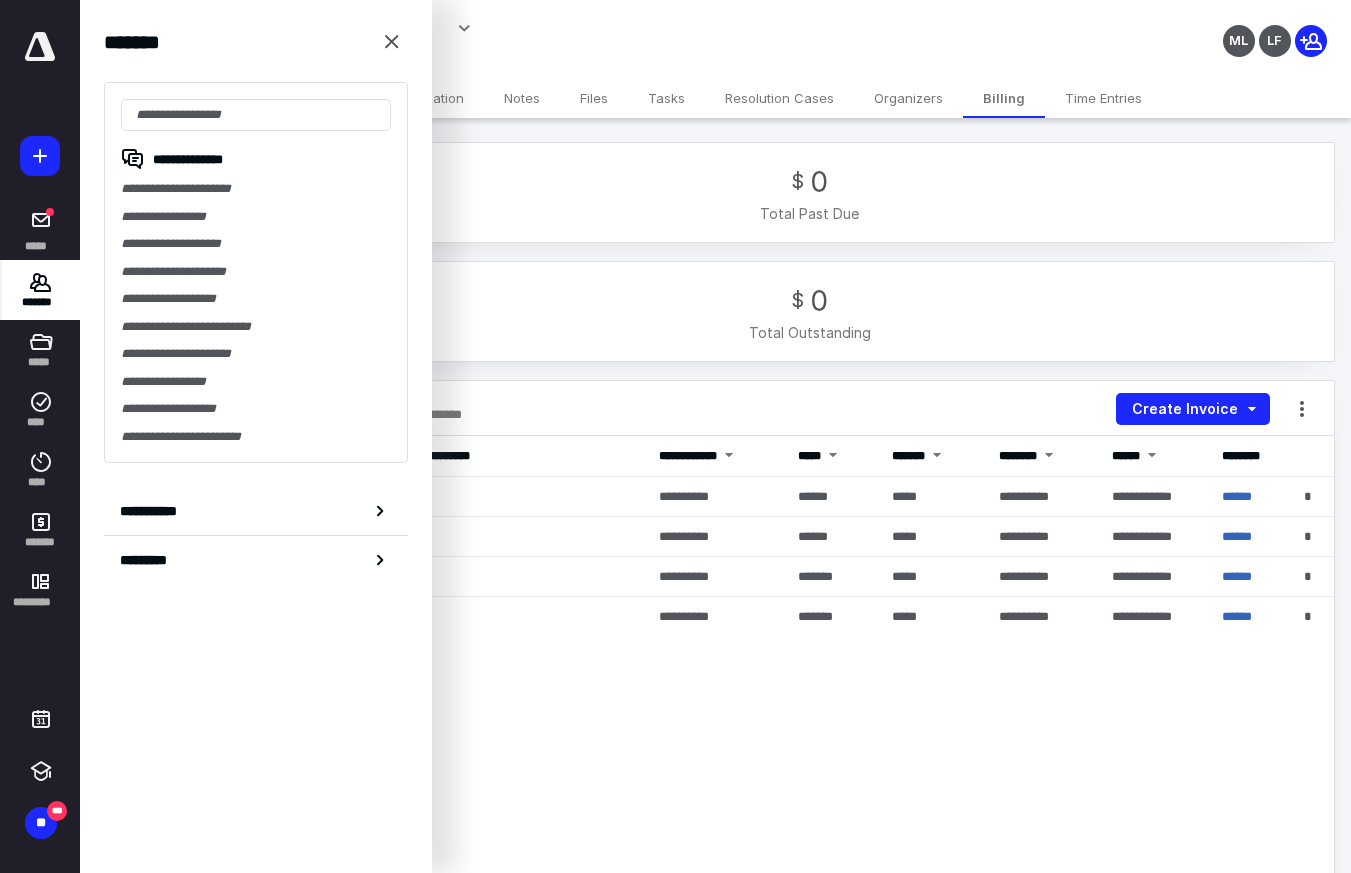 drag, startPoint x: 607, startPoint y: 265, endPoint x: 452, endPoint y: 243, distance: 156.55351 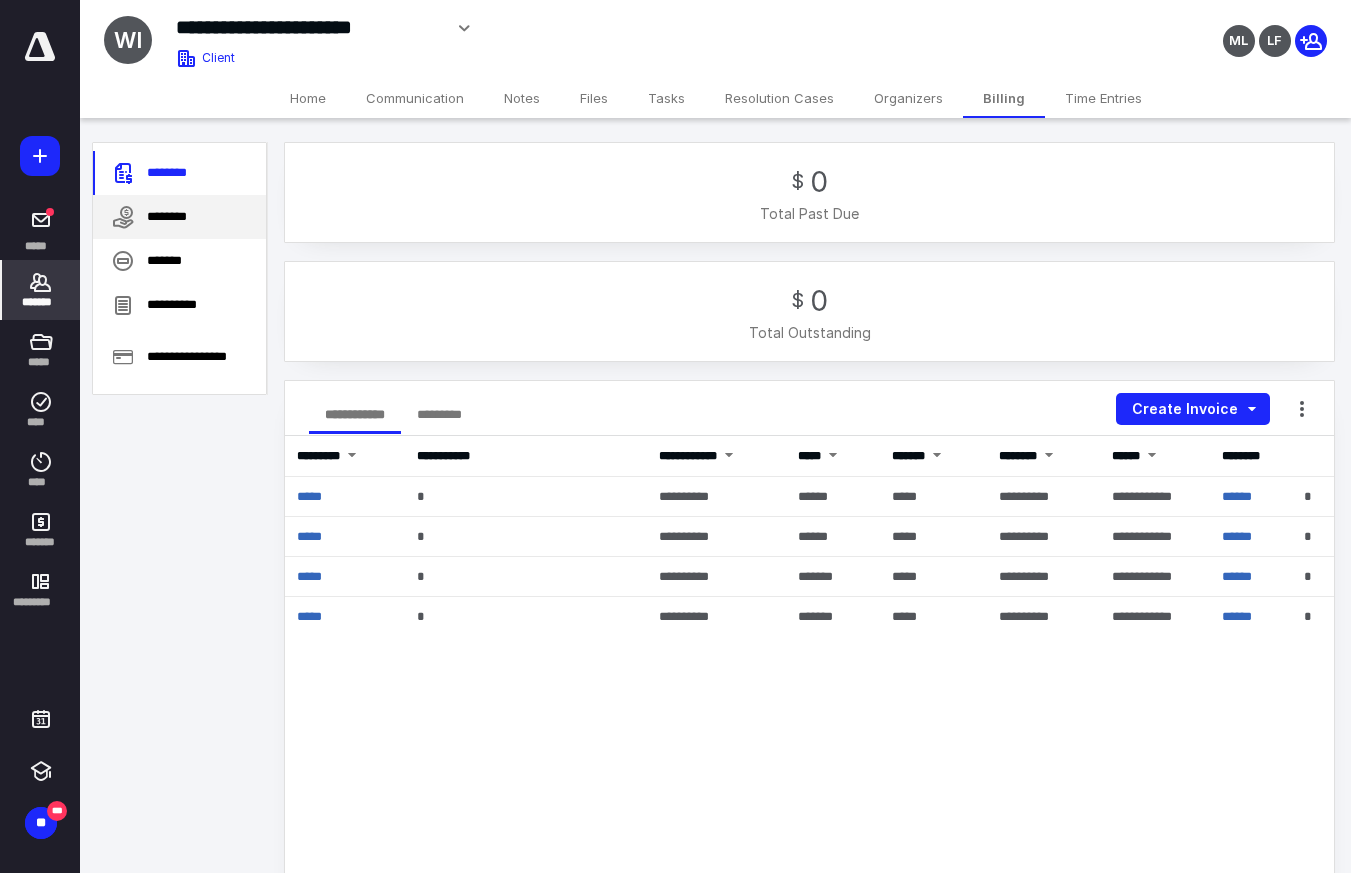 click on "********" at bounding box center [179, 217] 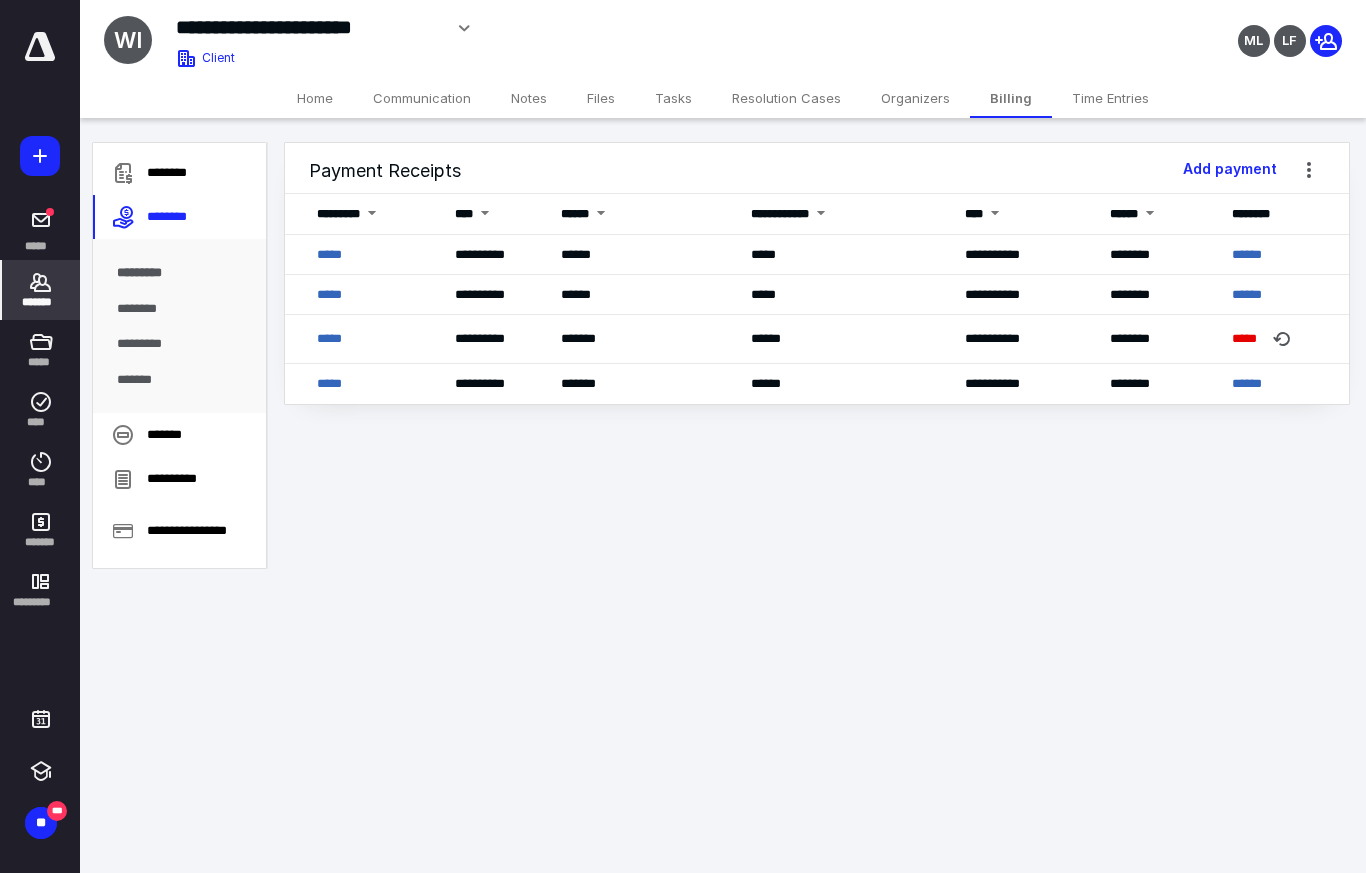 click on "*******" at bounding box center [41, 290] 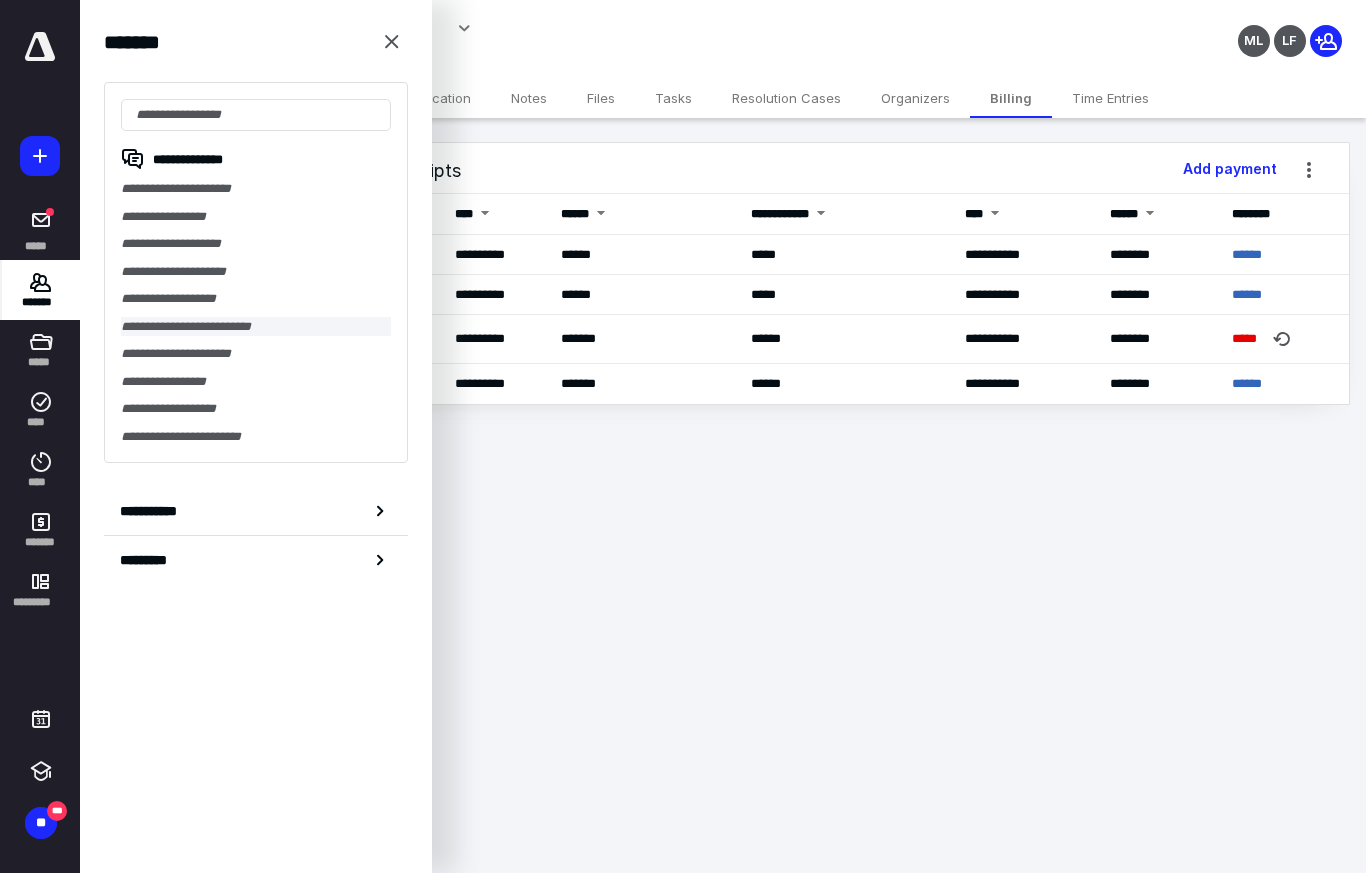 click on "**********" at bounding box center [256, 327] 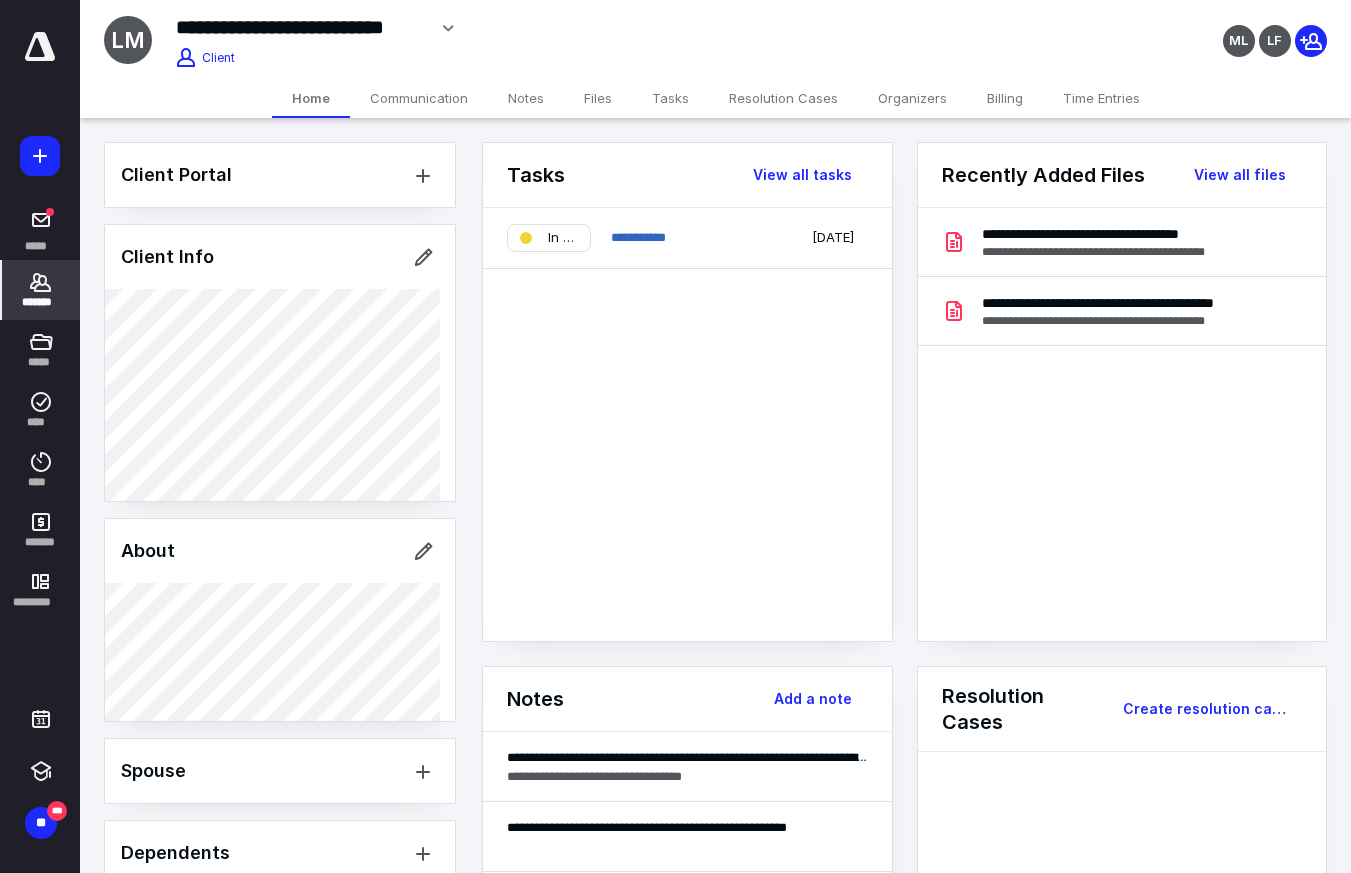 click on "Billing" at bounding box center [1005, 98] 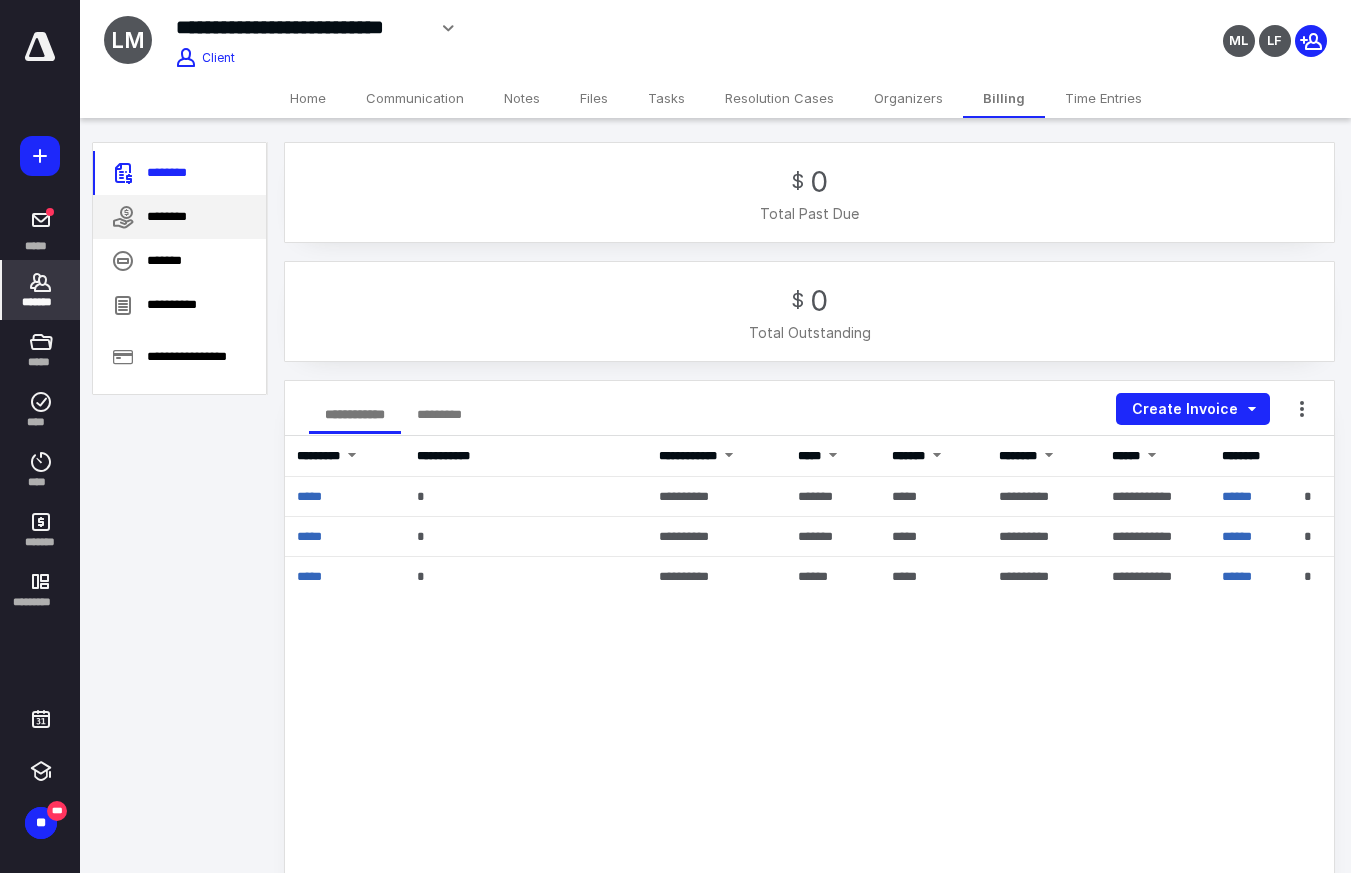 click on "********" at bounding box center [179, 217] 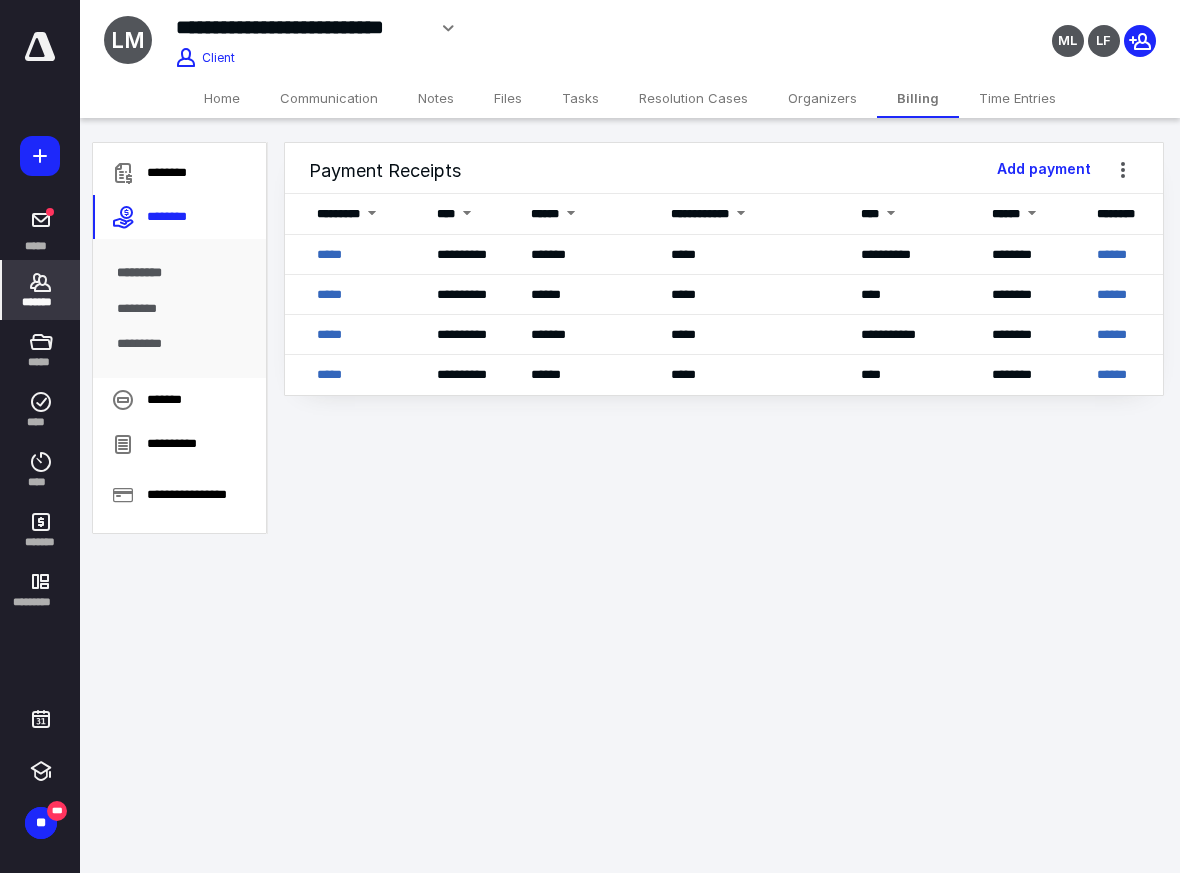 click 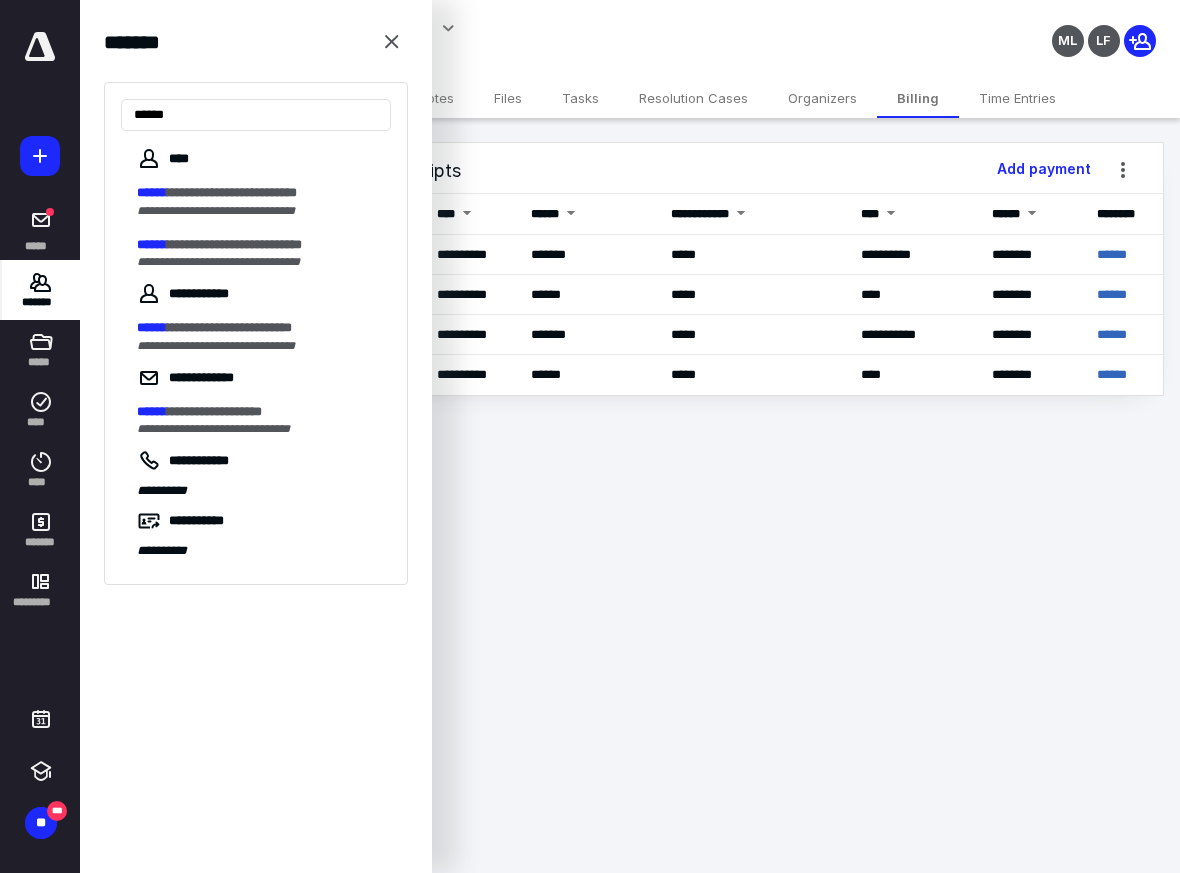 type on "******" 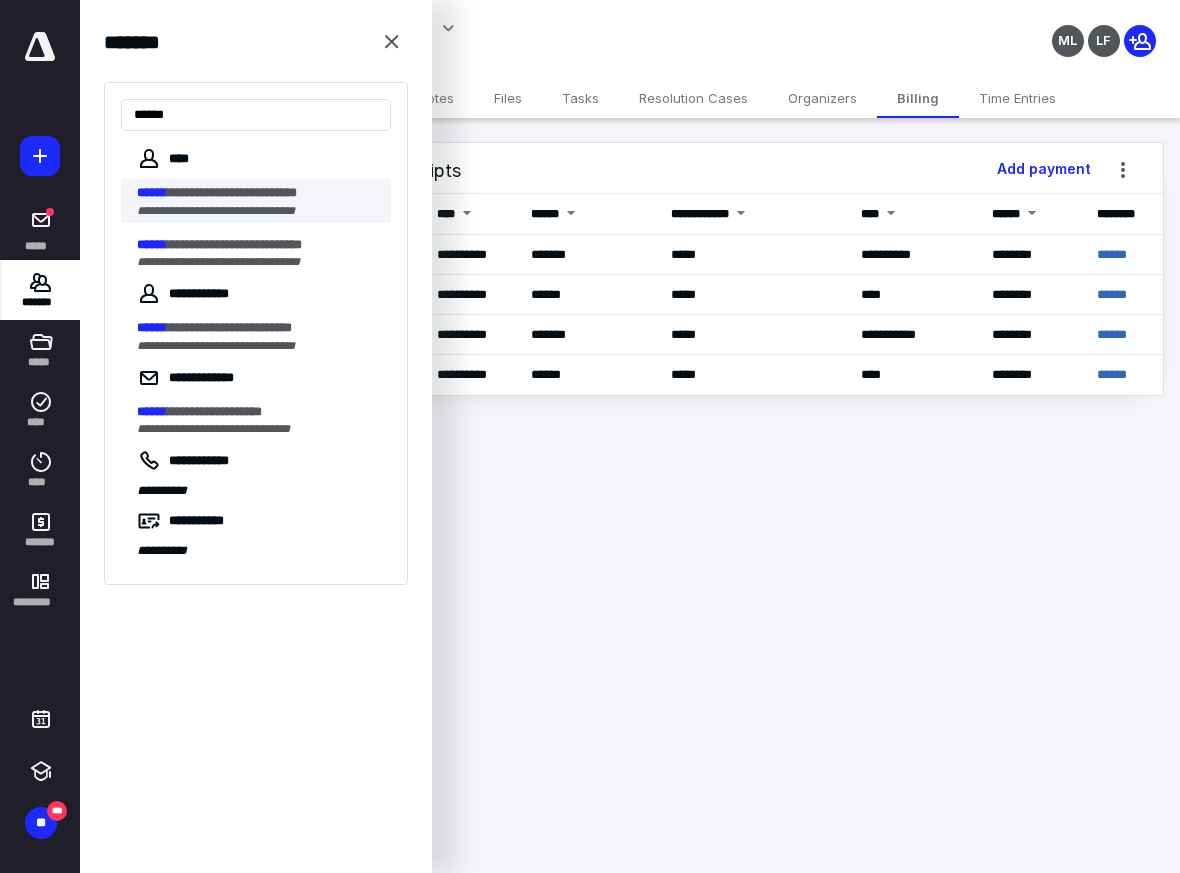 click on "**********" at bounding box center (216, 211) 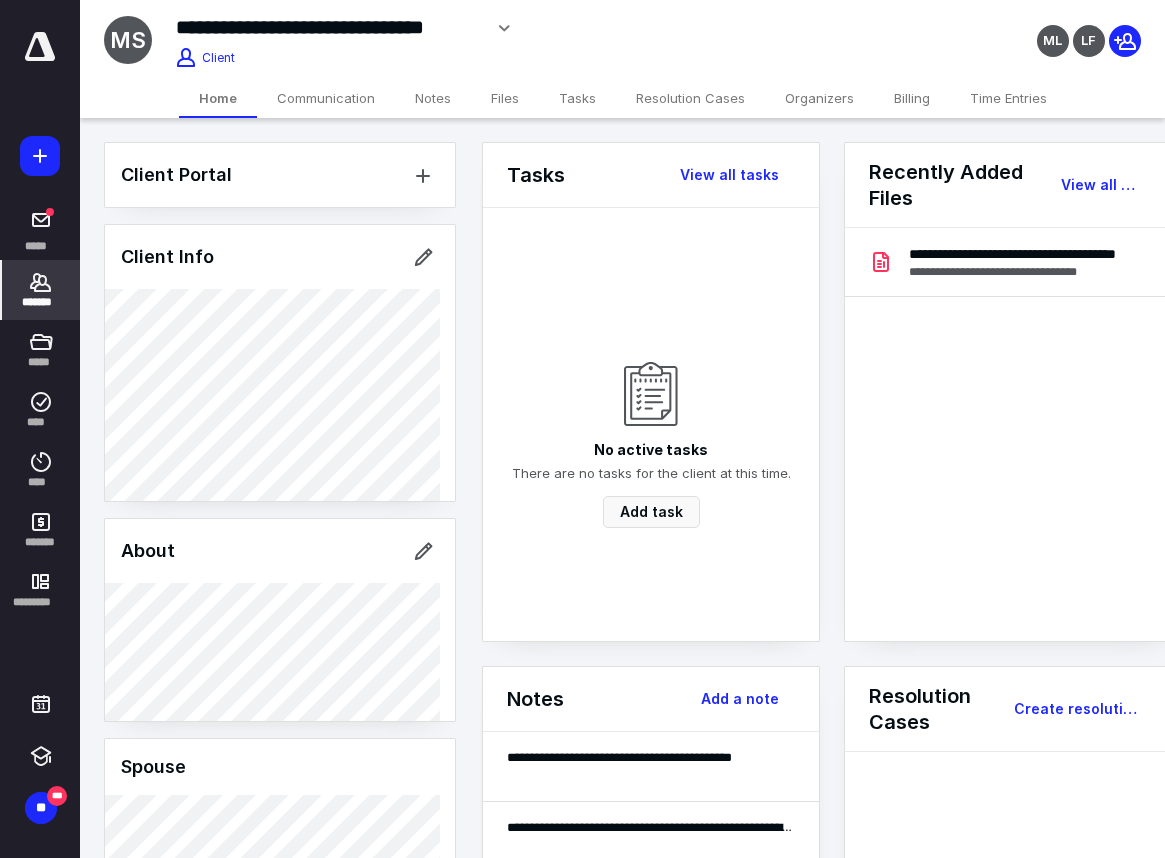 click on "Billing" at bounding box center [912, 98] 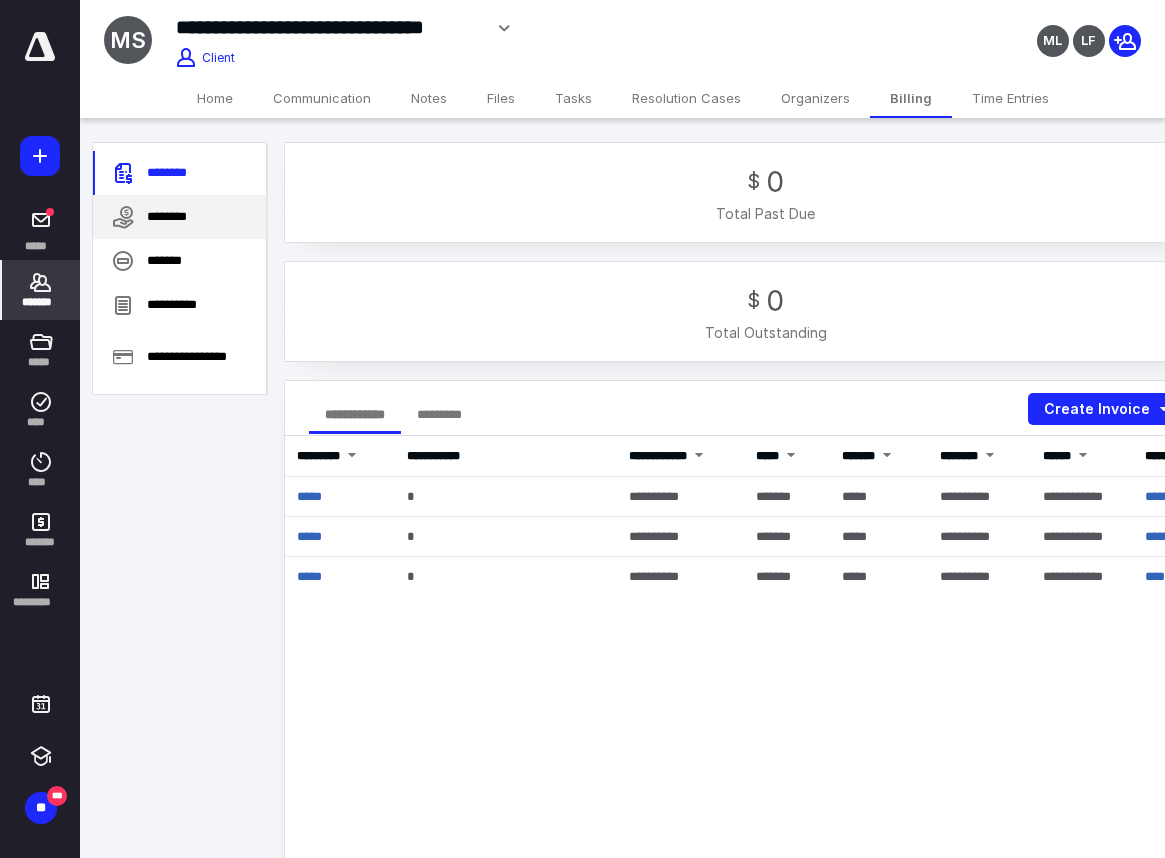 click on "********" at bounding box center [179, 217] 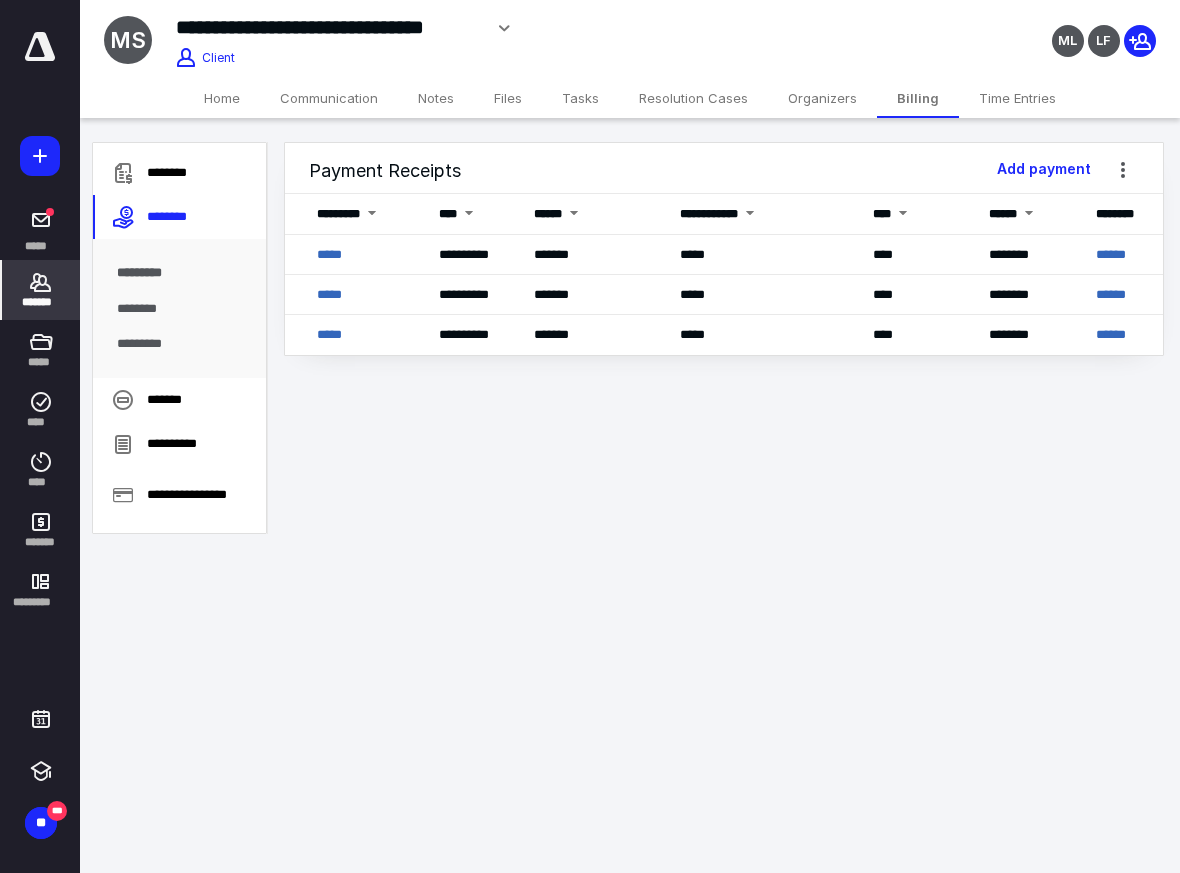 click on "*******" at bounding box center (41, 290) 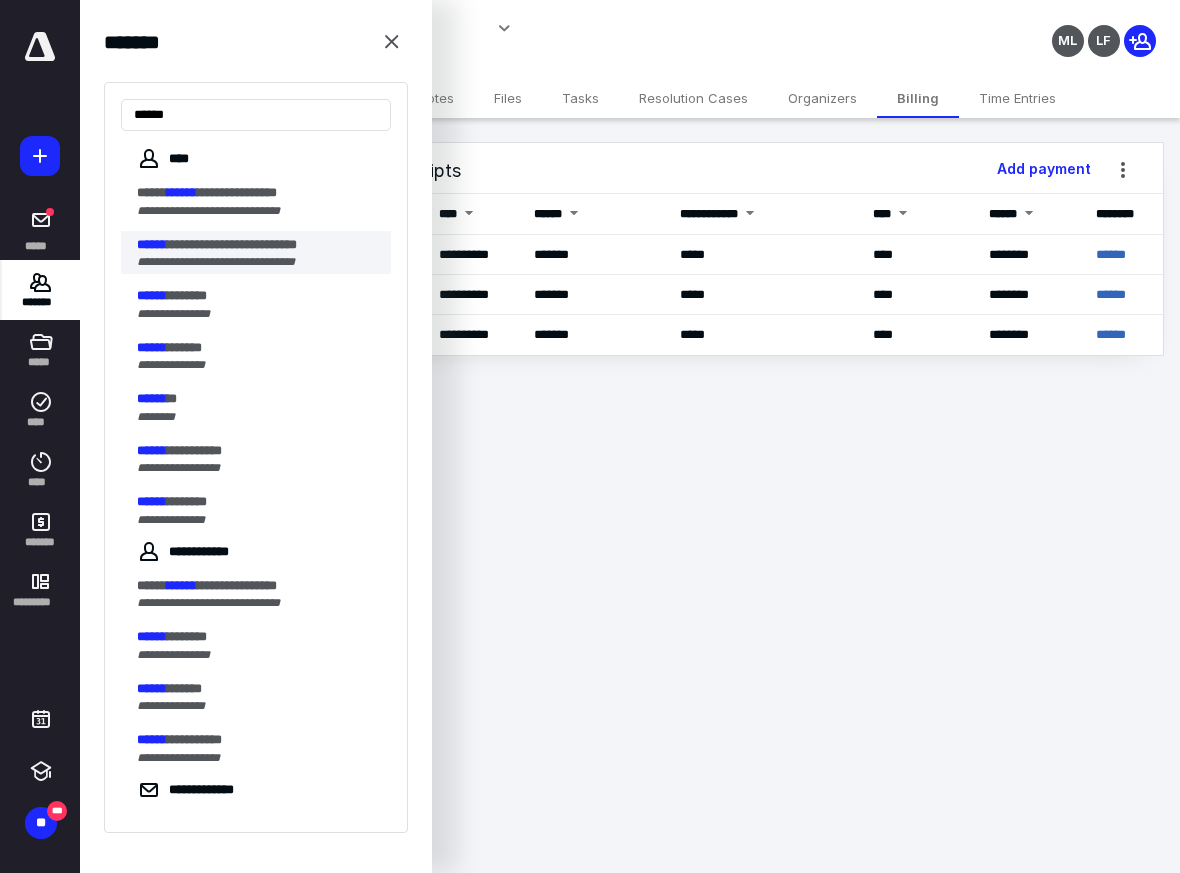 type on "******" 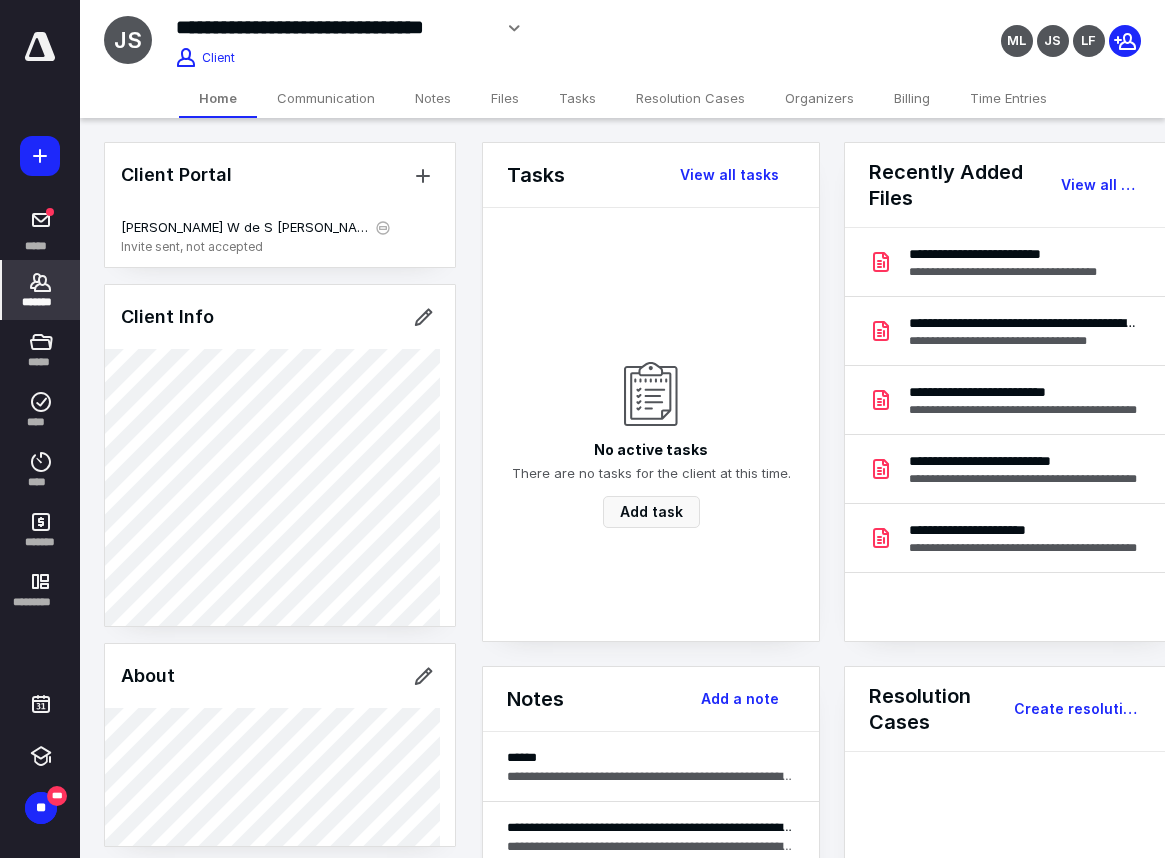 drag, startPoint x: 925, startPoint y: 93, endPoint x: 824, endPoint y: 96, distance: 101.04455 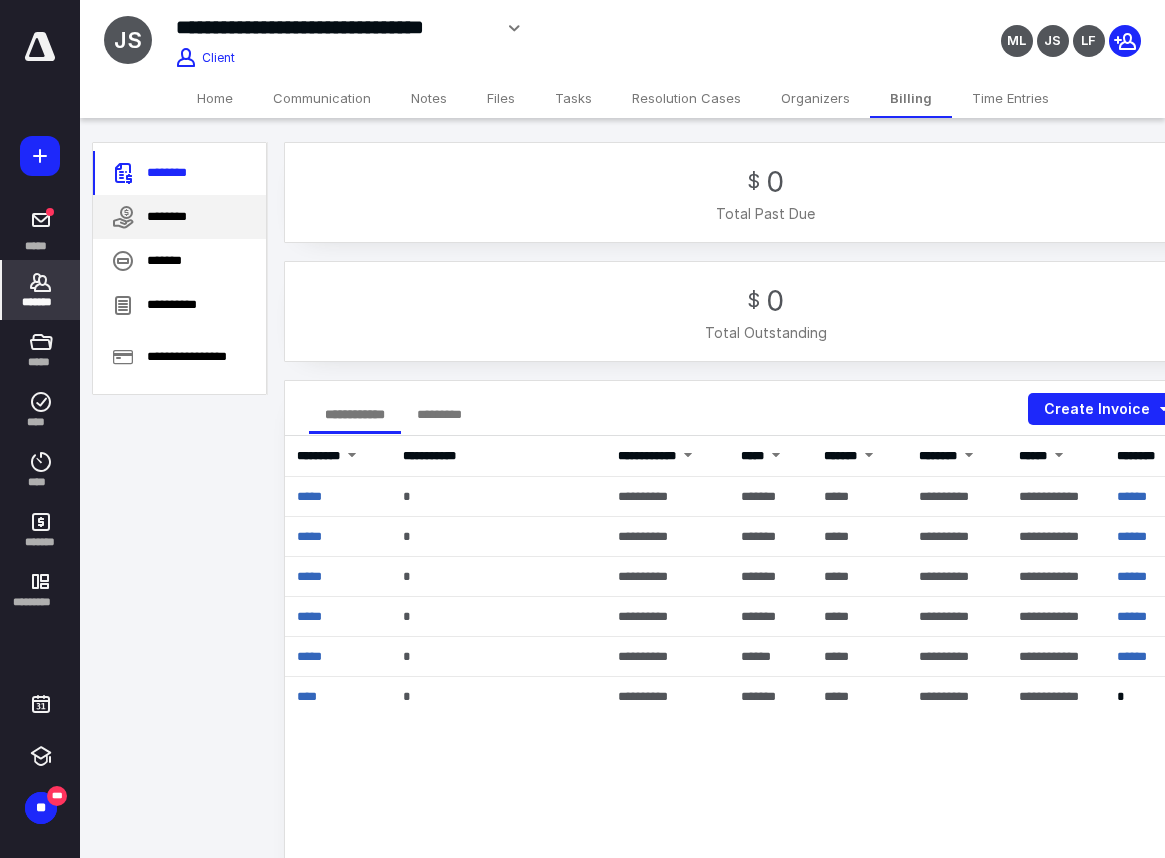 click on "********" at bounding box center [179, 217] 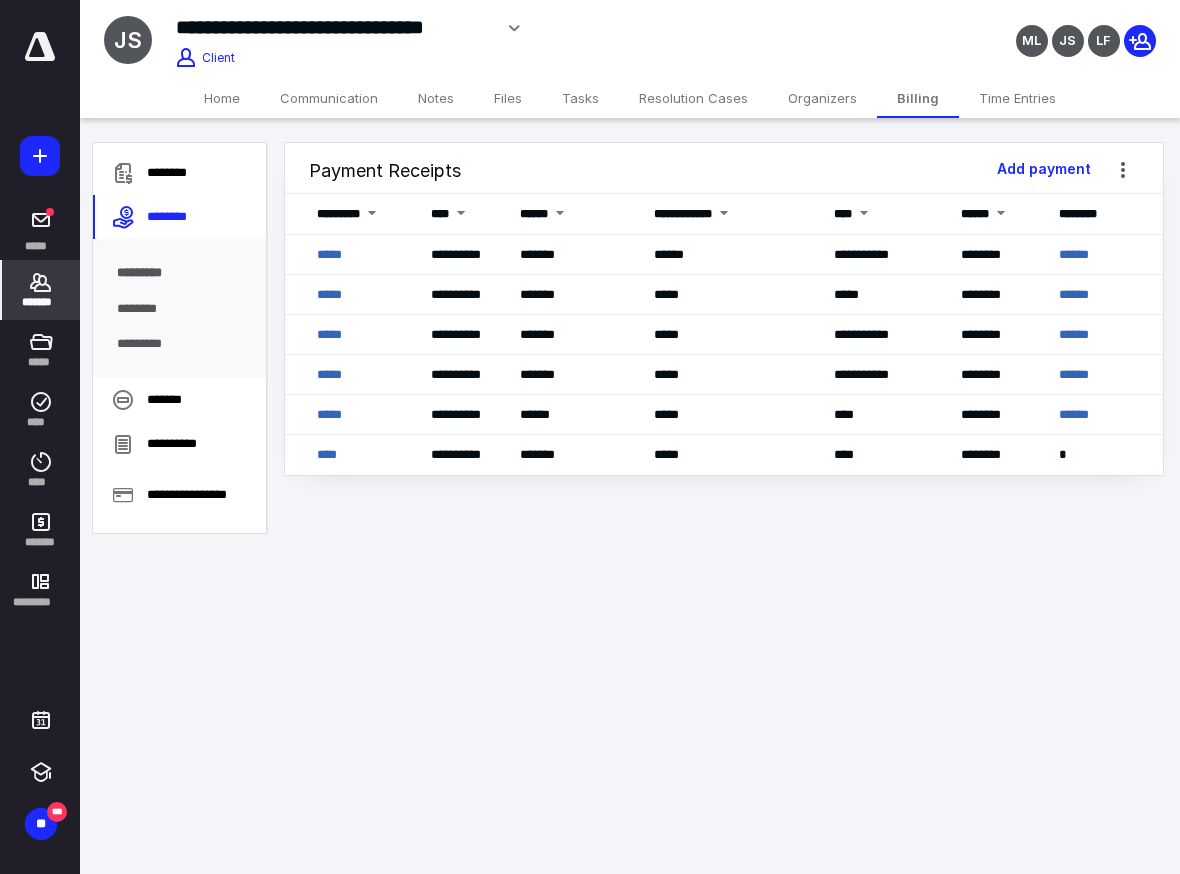 click on "Home" at bounding box center [222, 98] 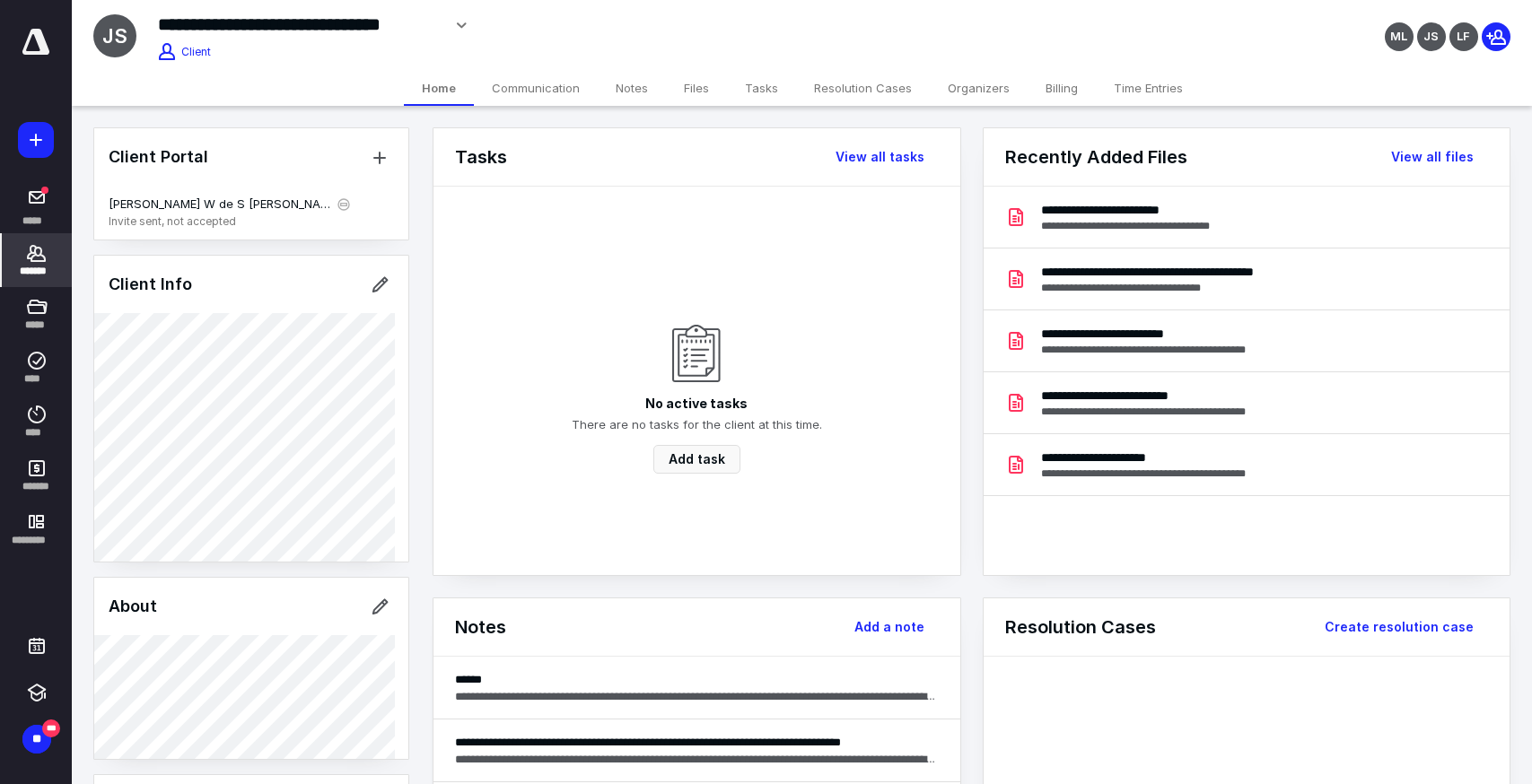 click 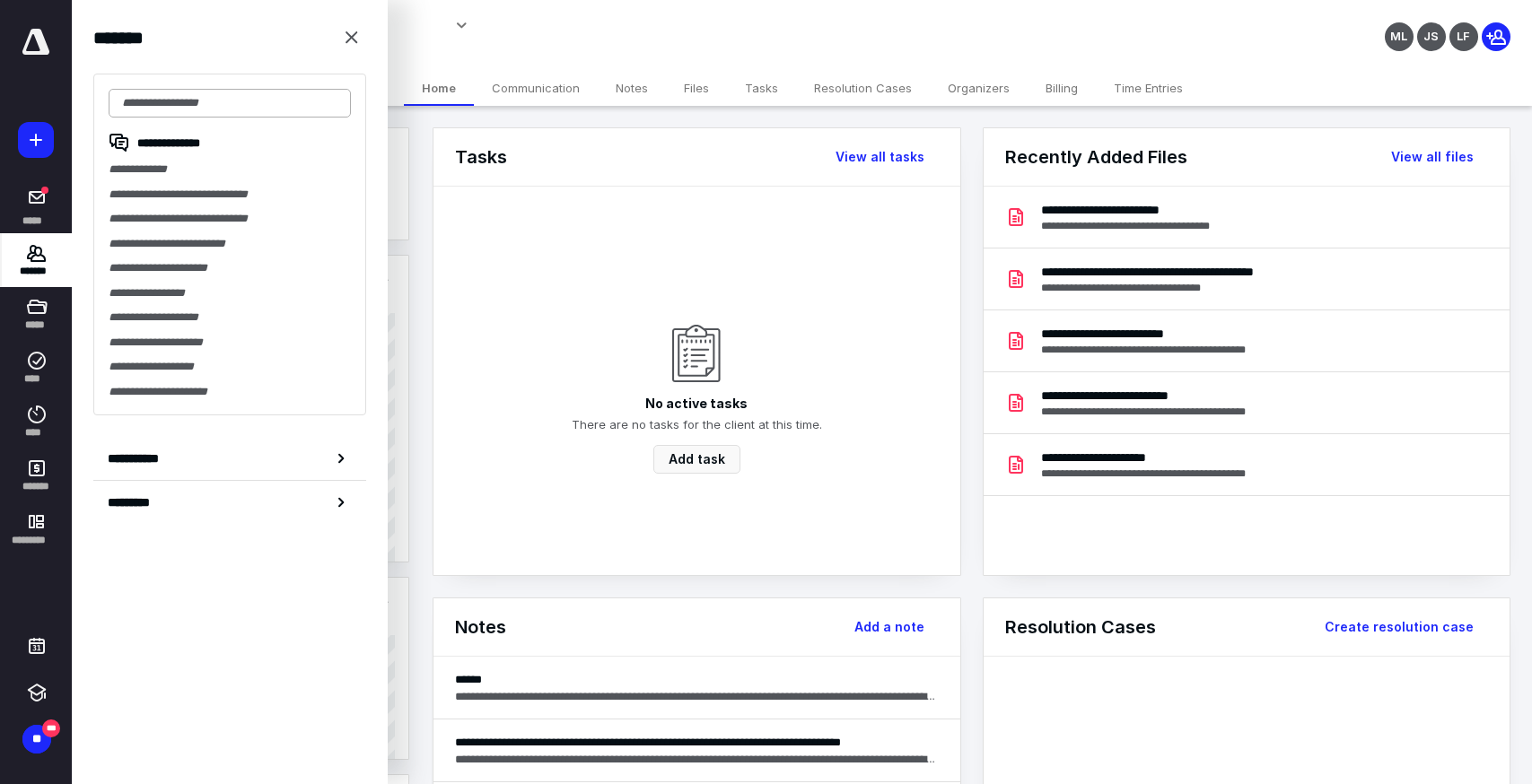click at bounding box center [230, 103] 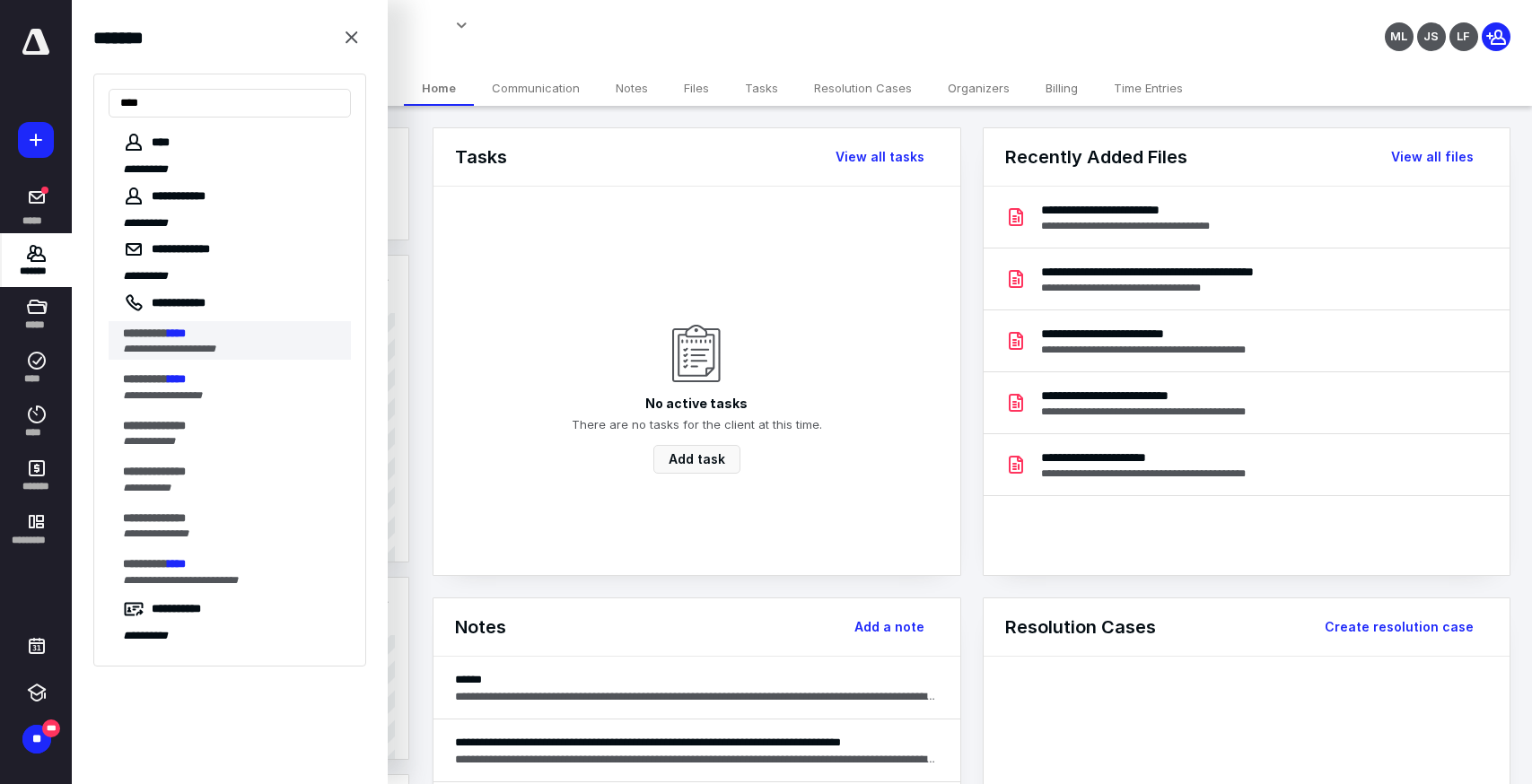 type on "****" 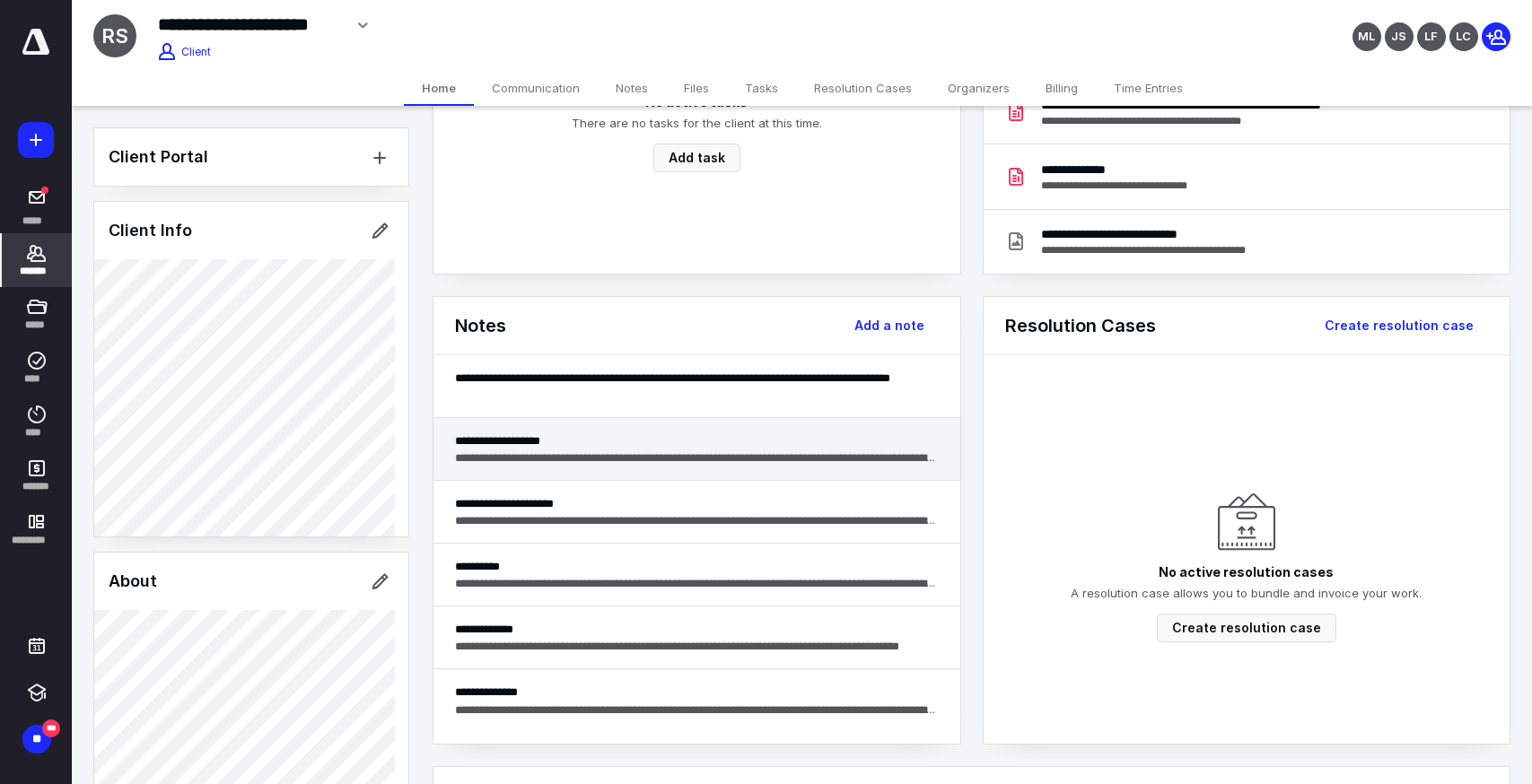 scroll, scrollTop: 359, scrollLeft: 0, axis: vertical 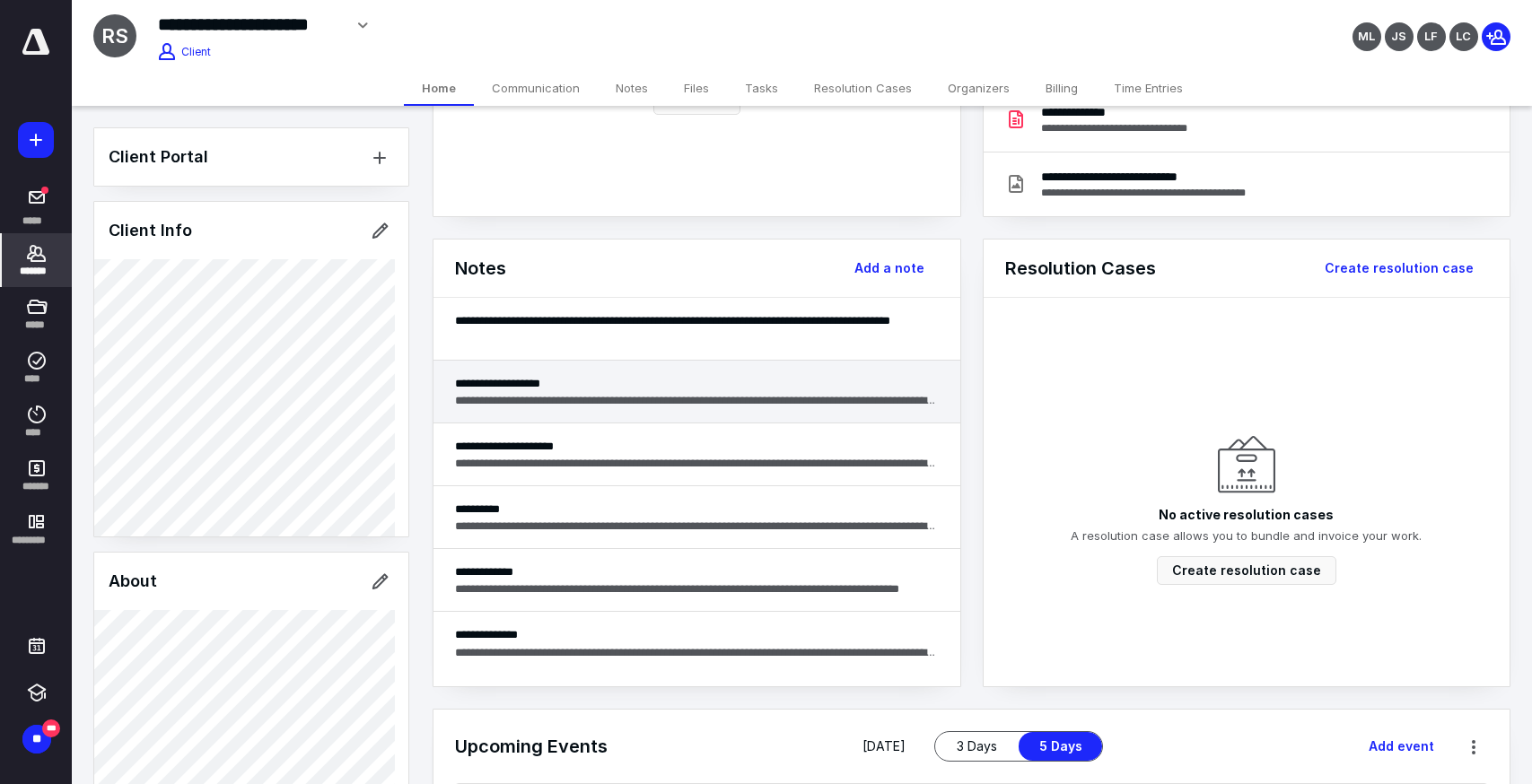 click on "**********" at bounding box center [696, 392] 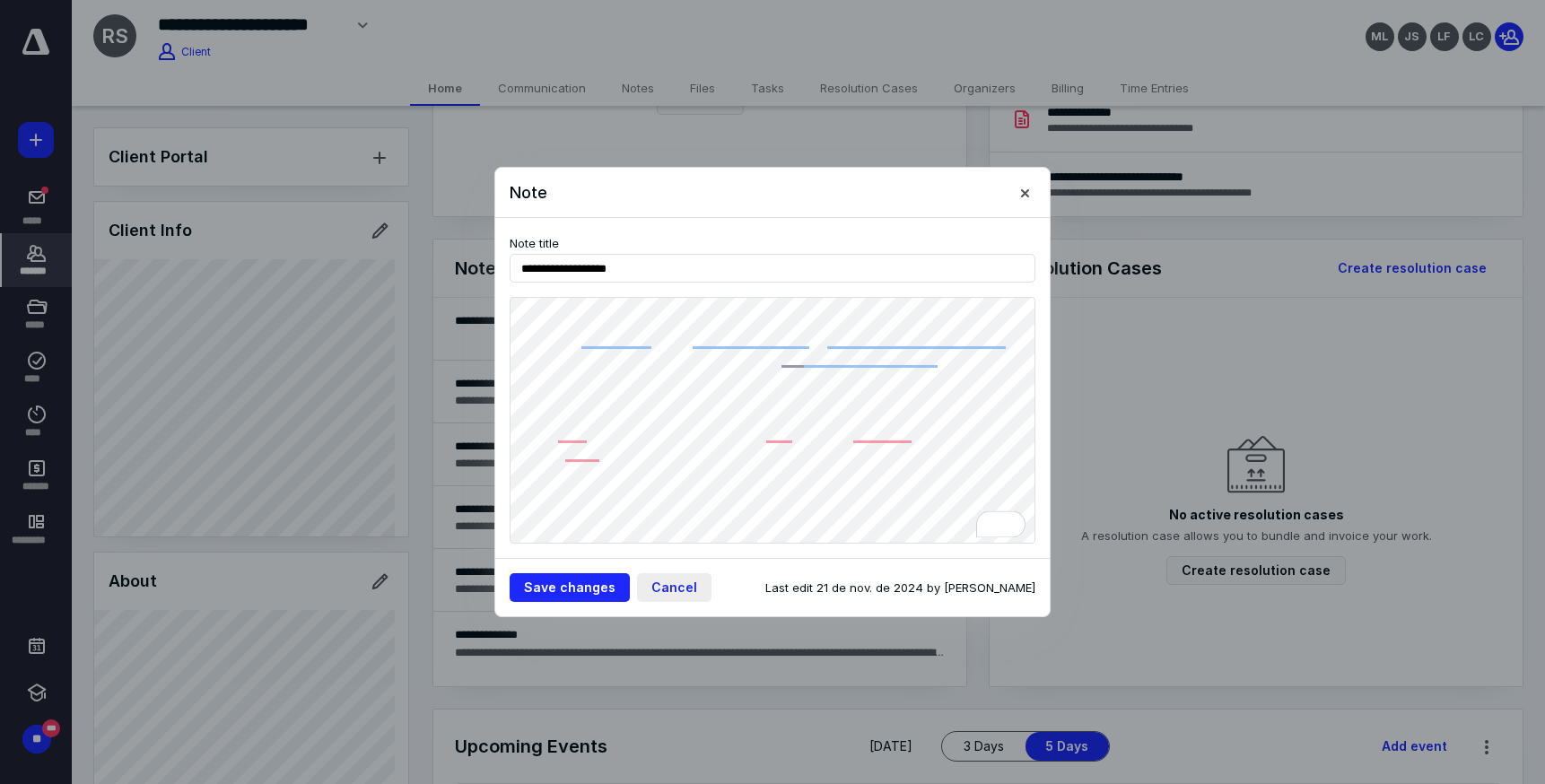click on "Cancel" at bounding box center (674, 588) 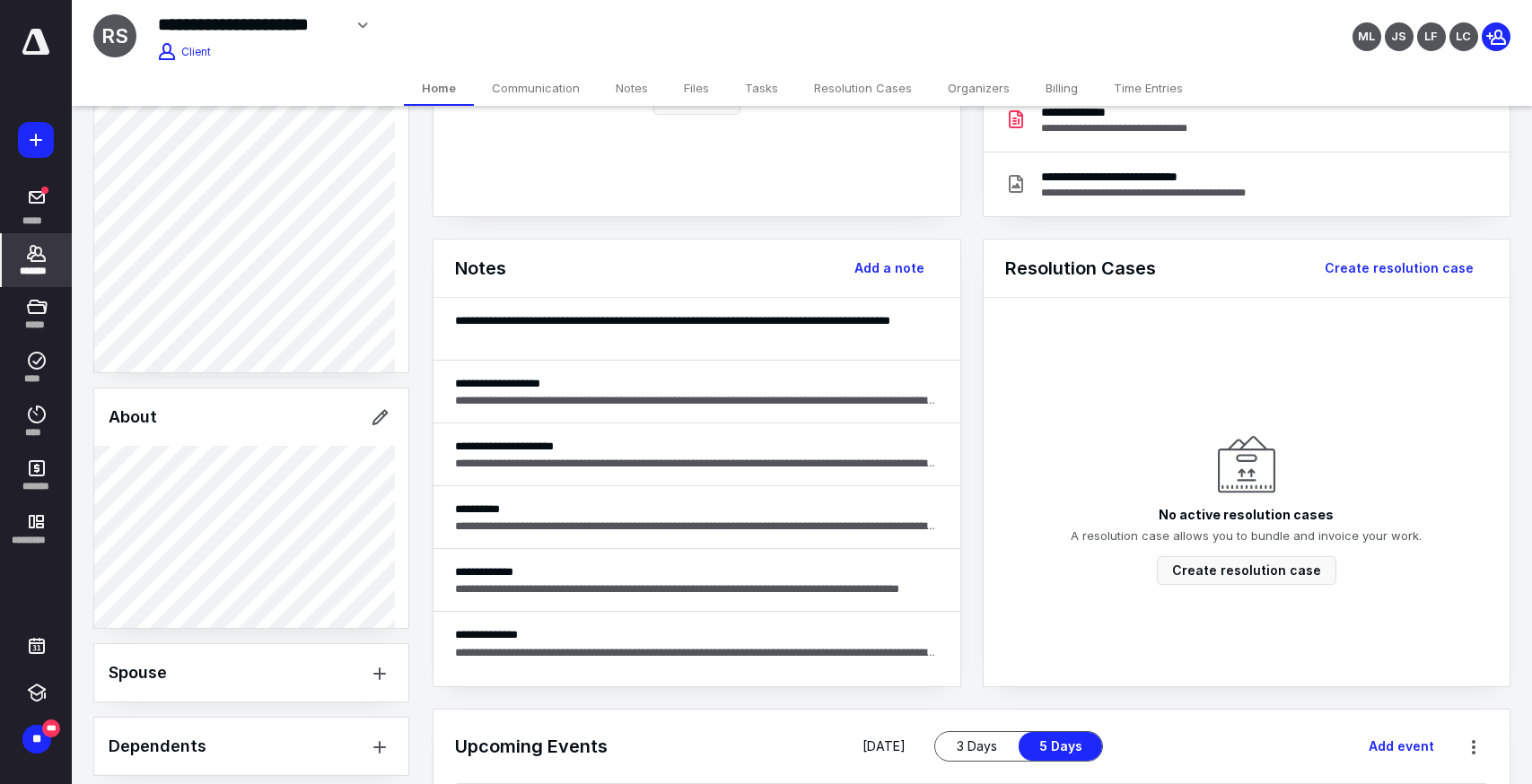 scroll, scrollTop: 449, scrollLeft: 0, axis: vertical 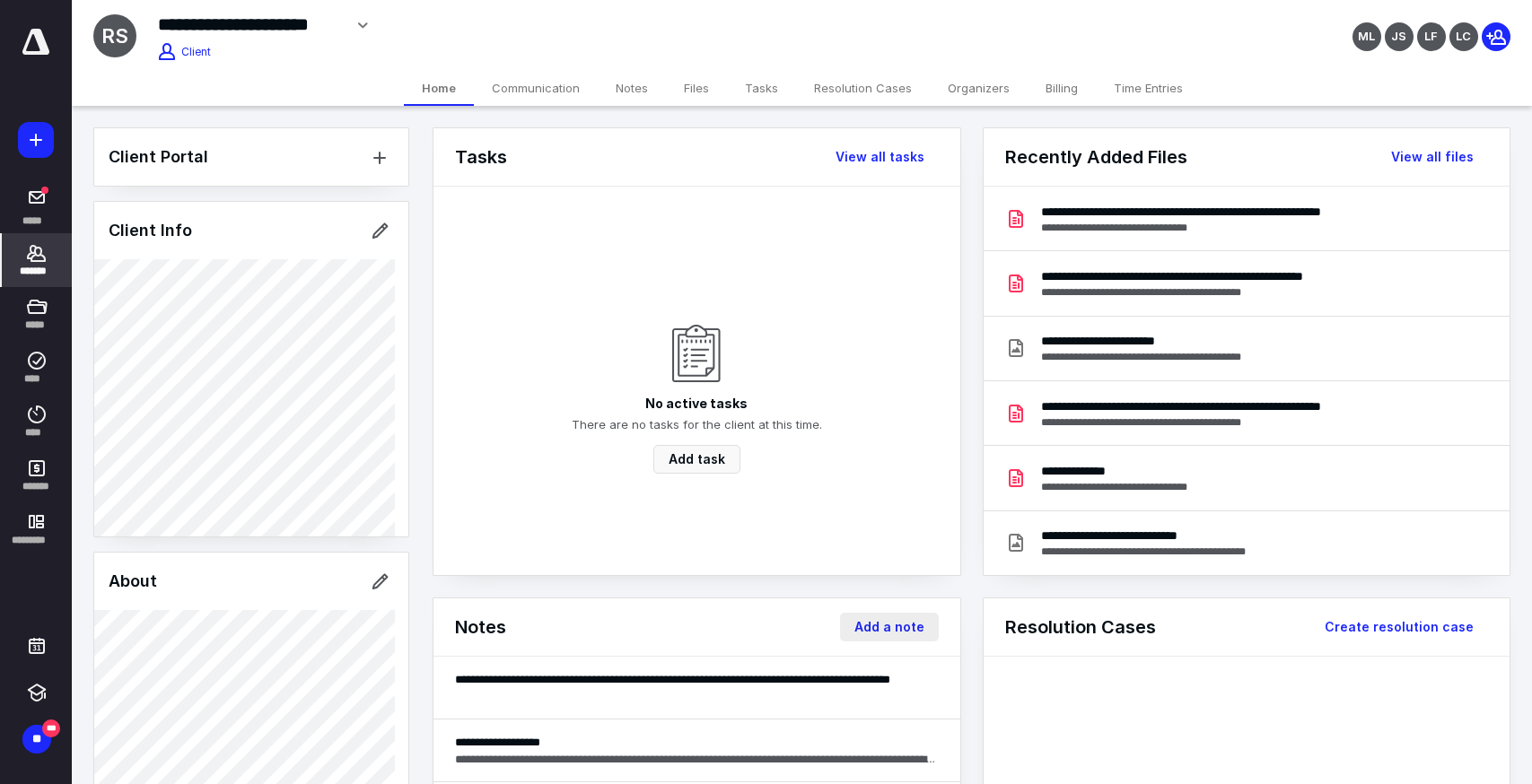 click on "Add a note" at bounding box center (889, 627) 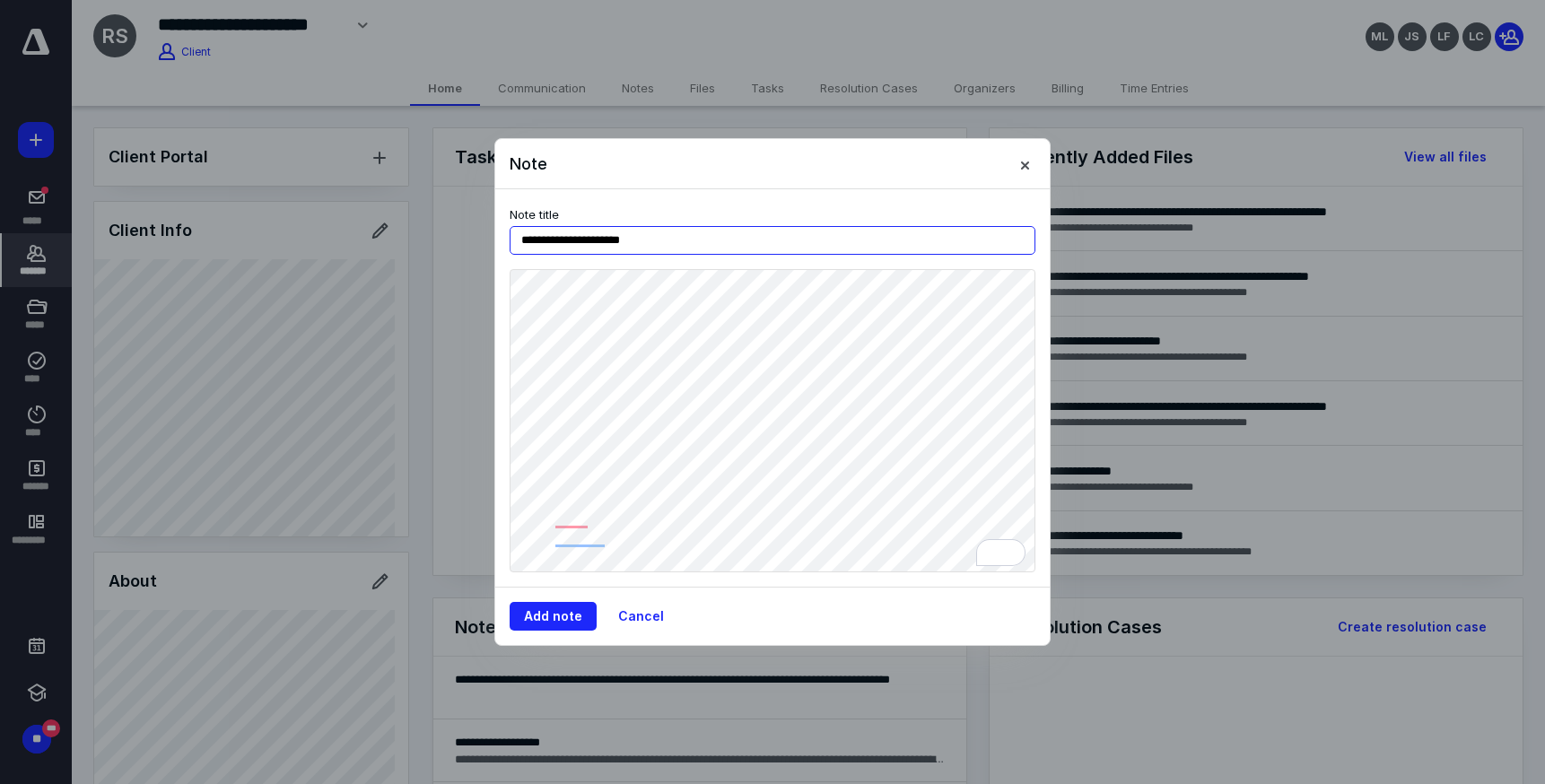 click on "**********" at bounding box center [772, 240] 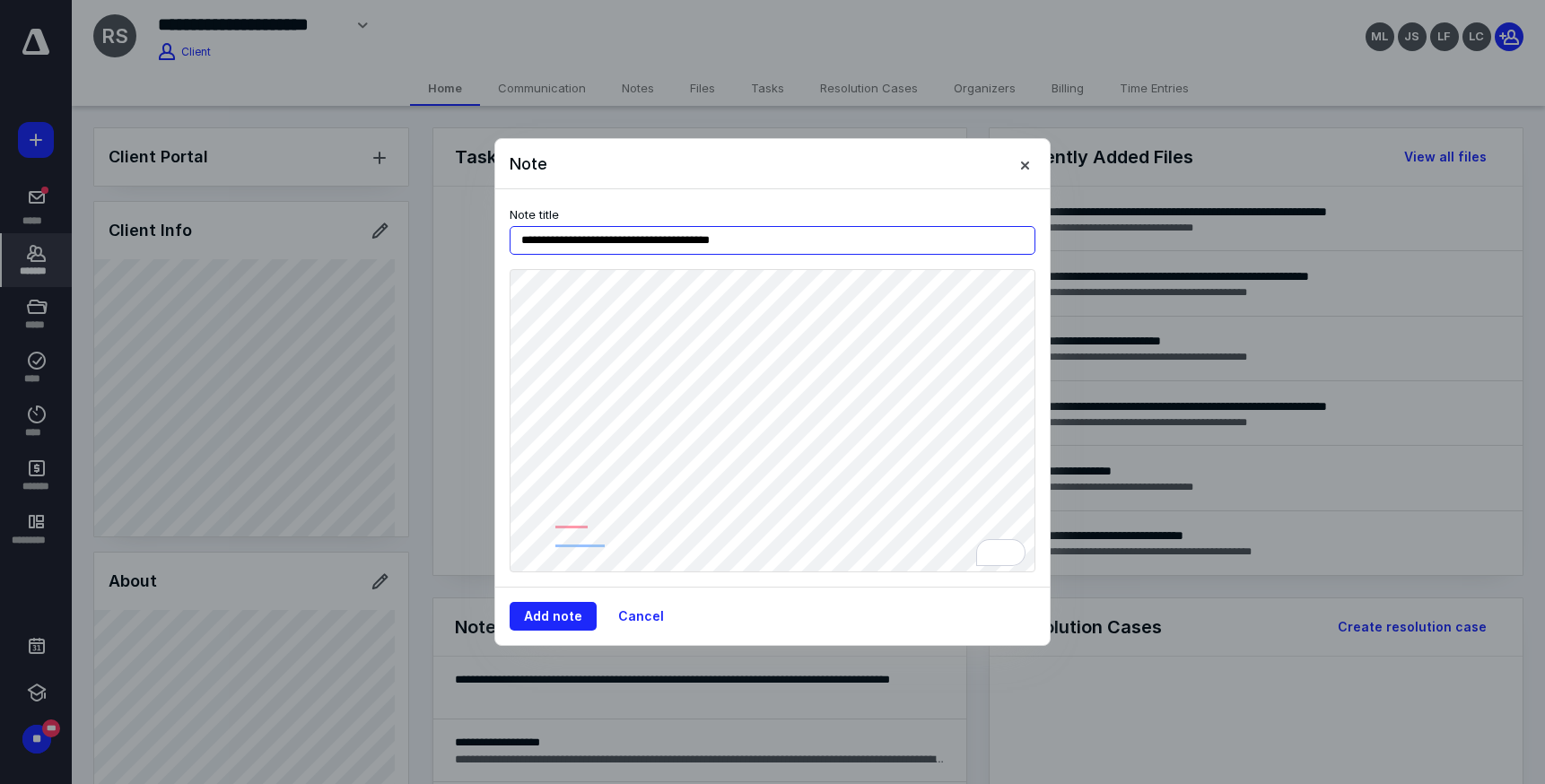 type on "**********" 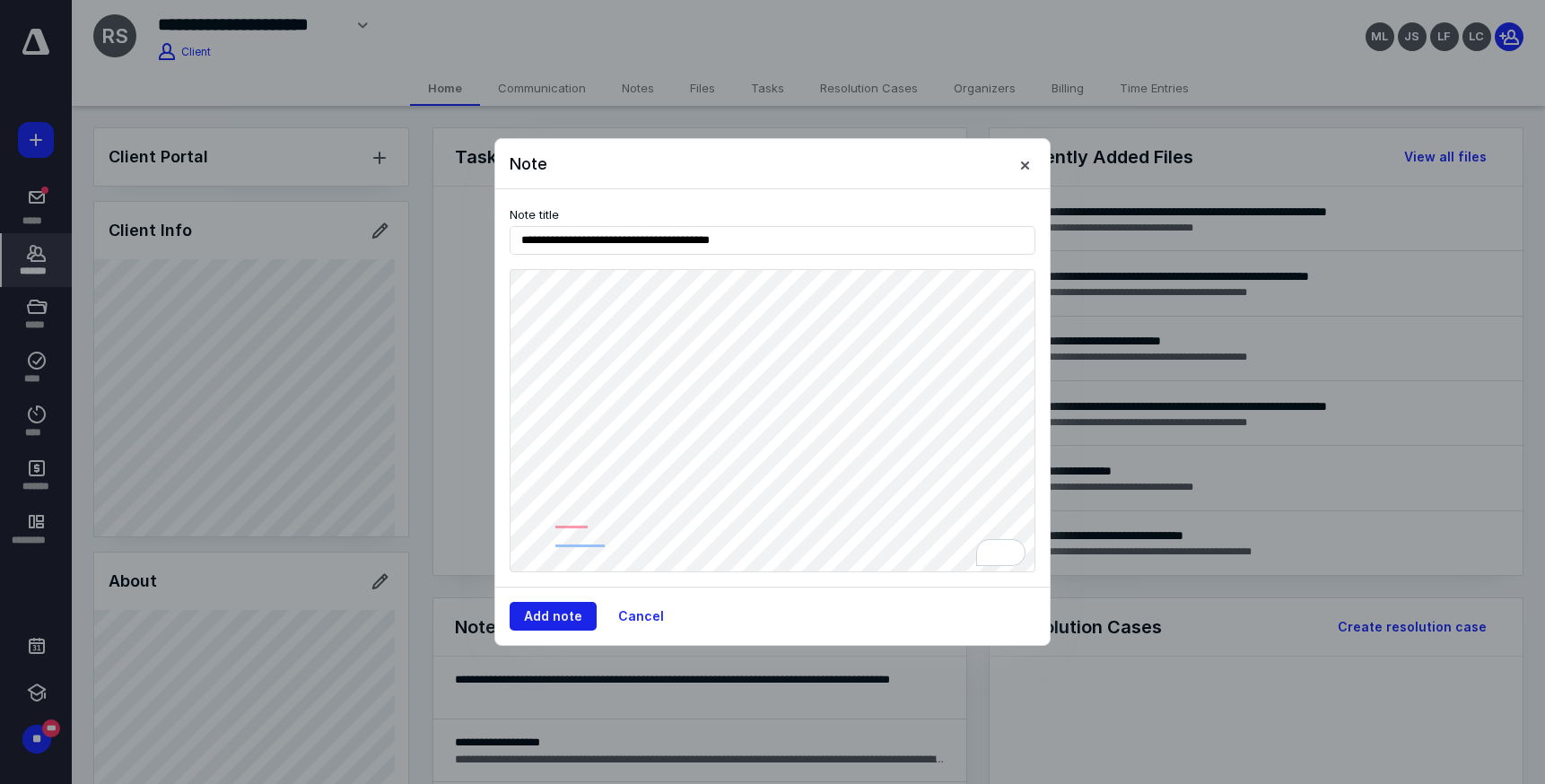 click on "Add note" at bounding box center [553, 616] 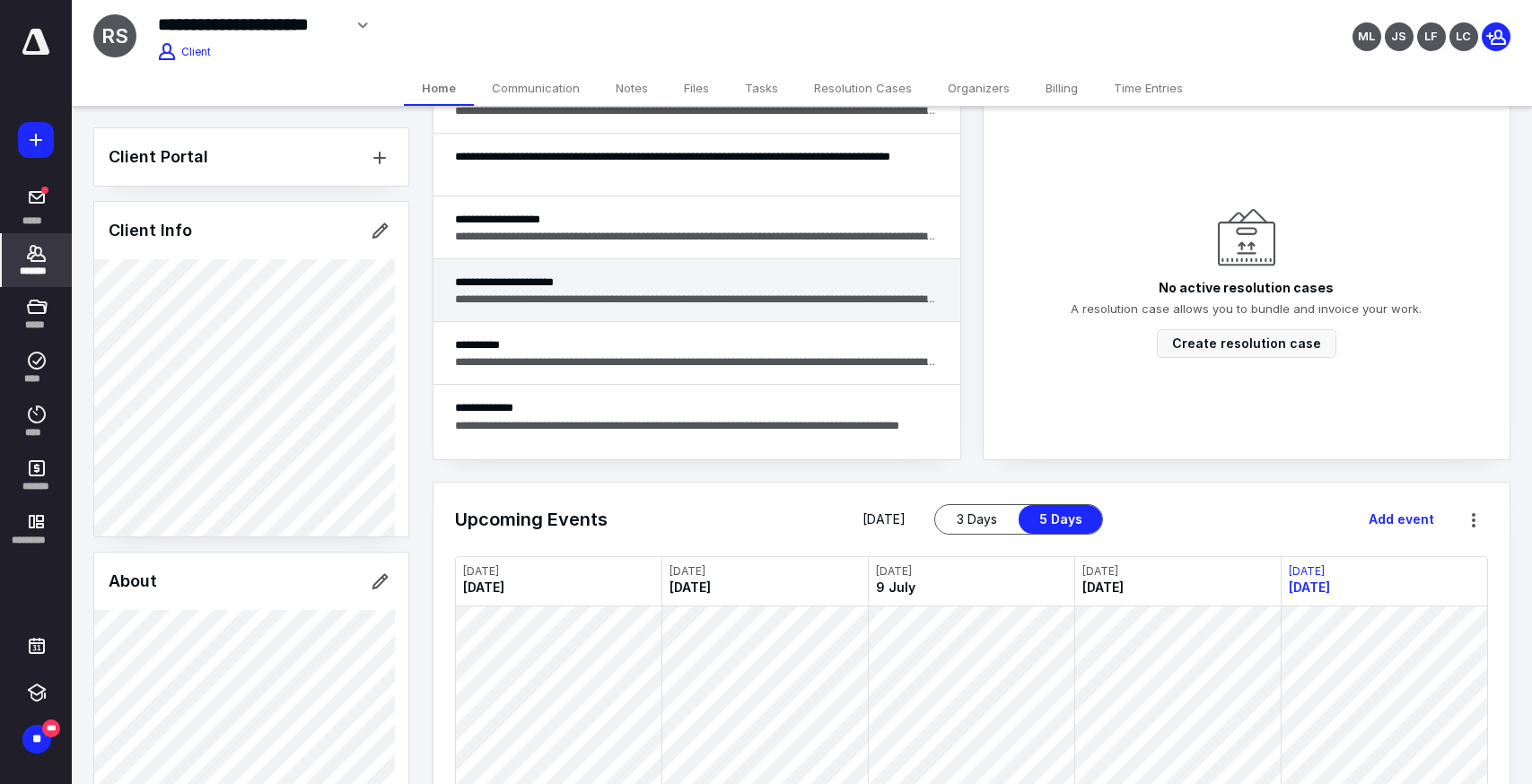 scroll, scrollTop: 248, scrollLeft: 0, axis: vertical 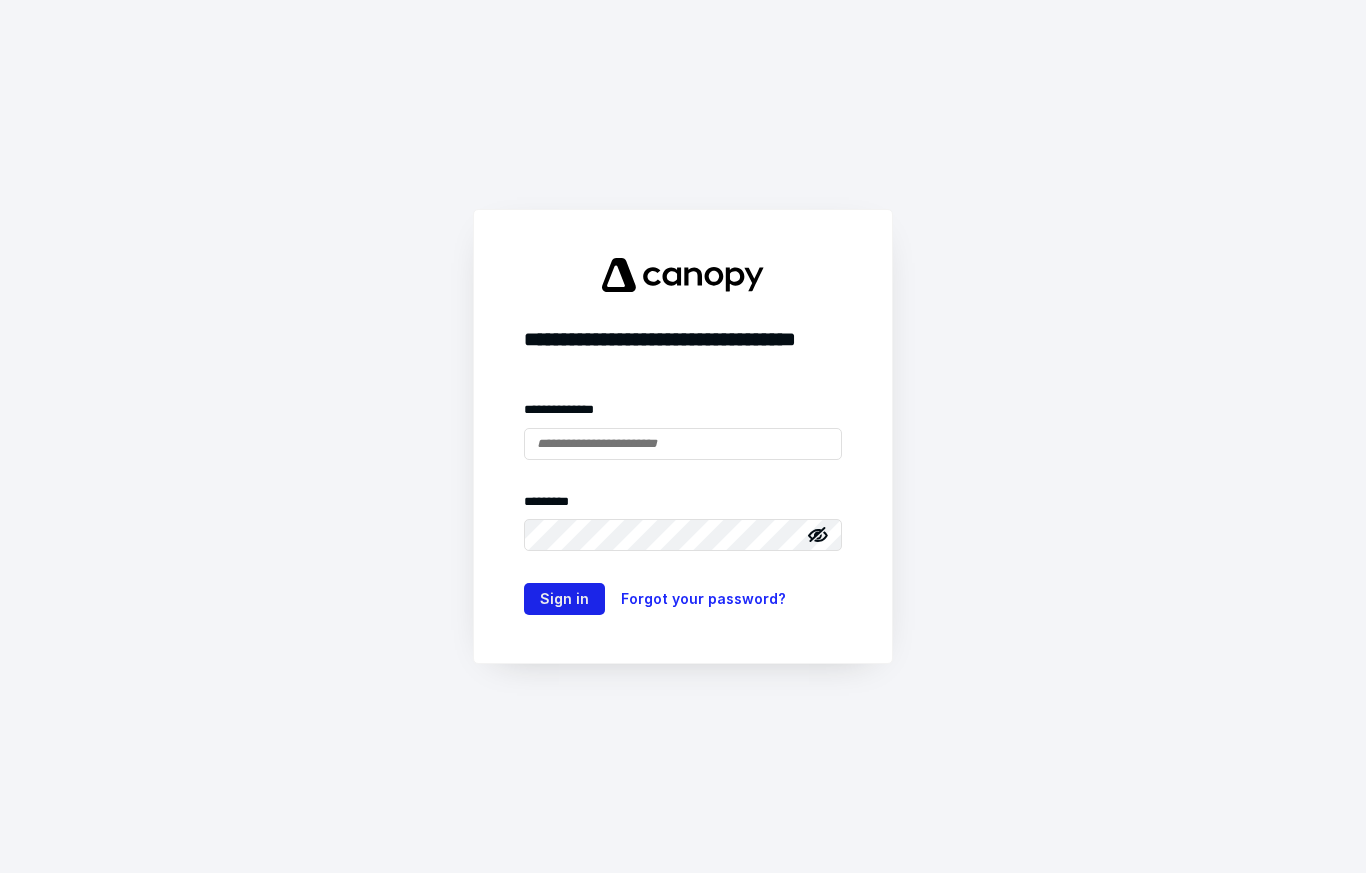 type on "**********" 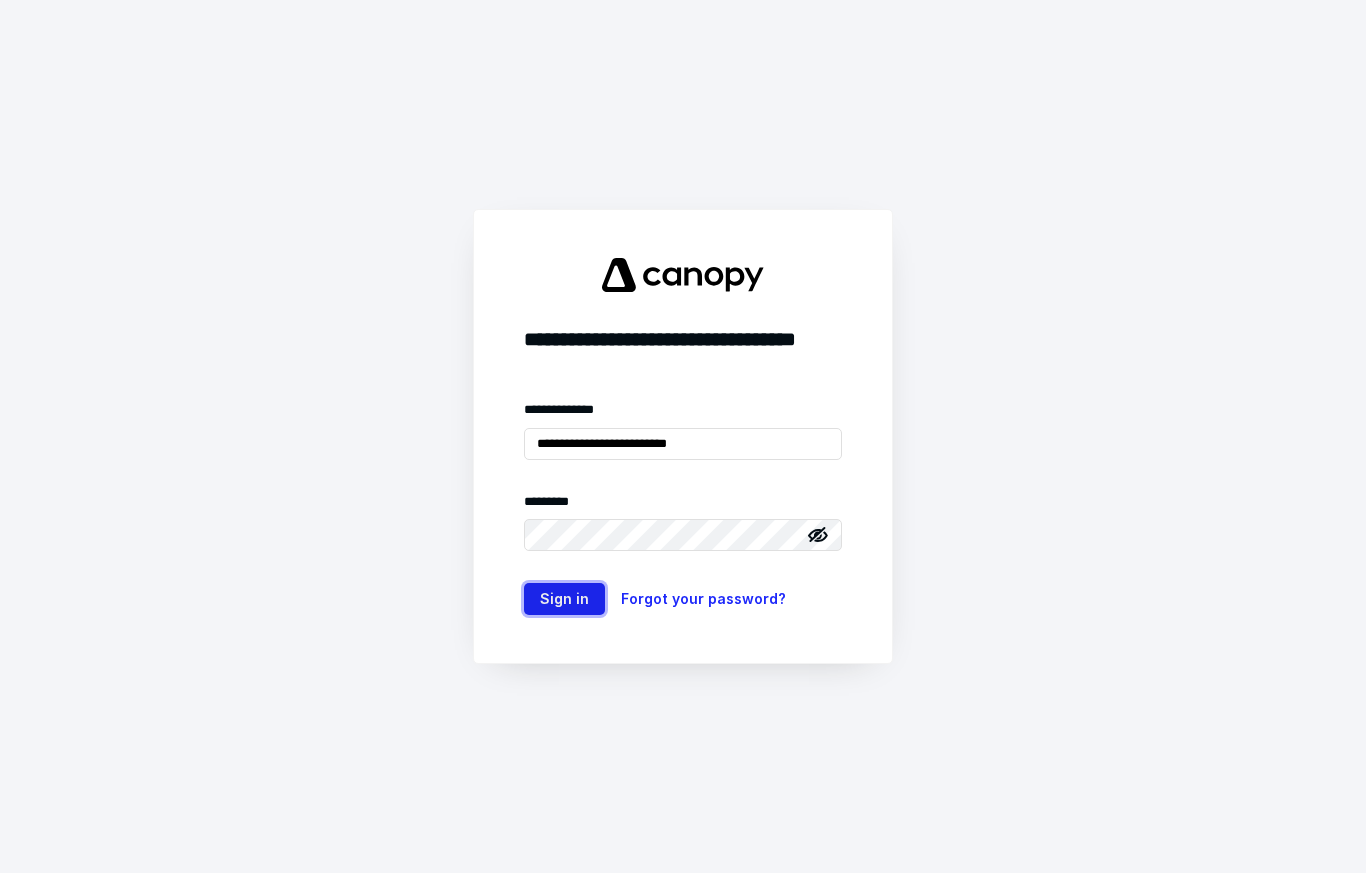 click on "Sign in" at bounding box center [564, 599] 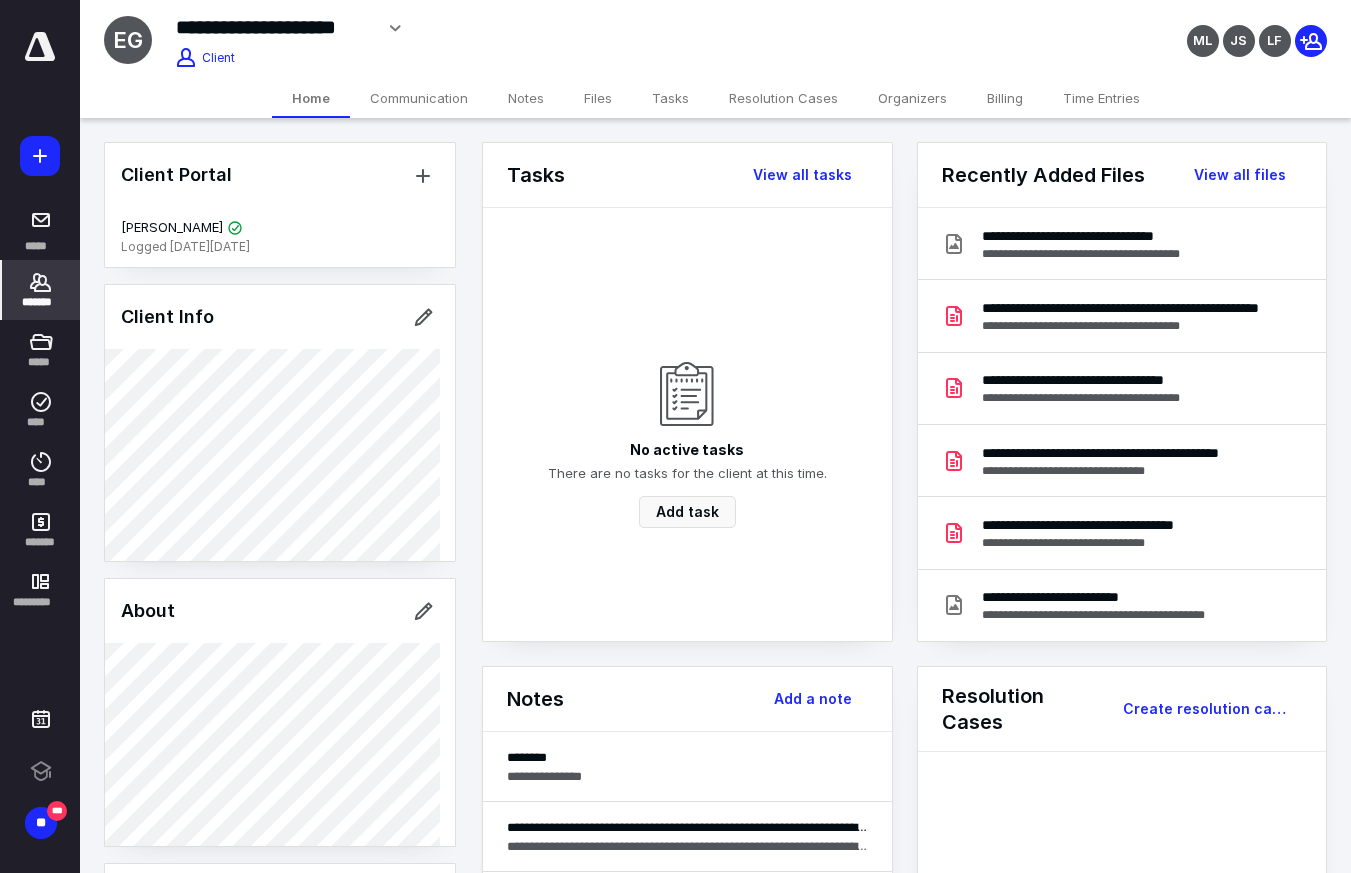 scroll, scrollTop: 0, scrollLeft: 0, axis: both 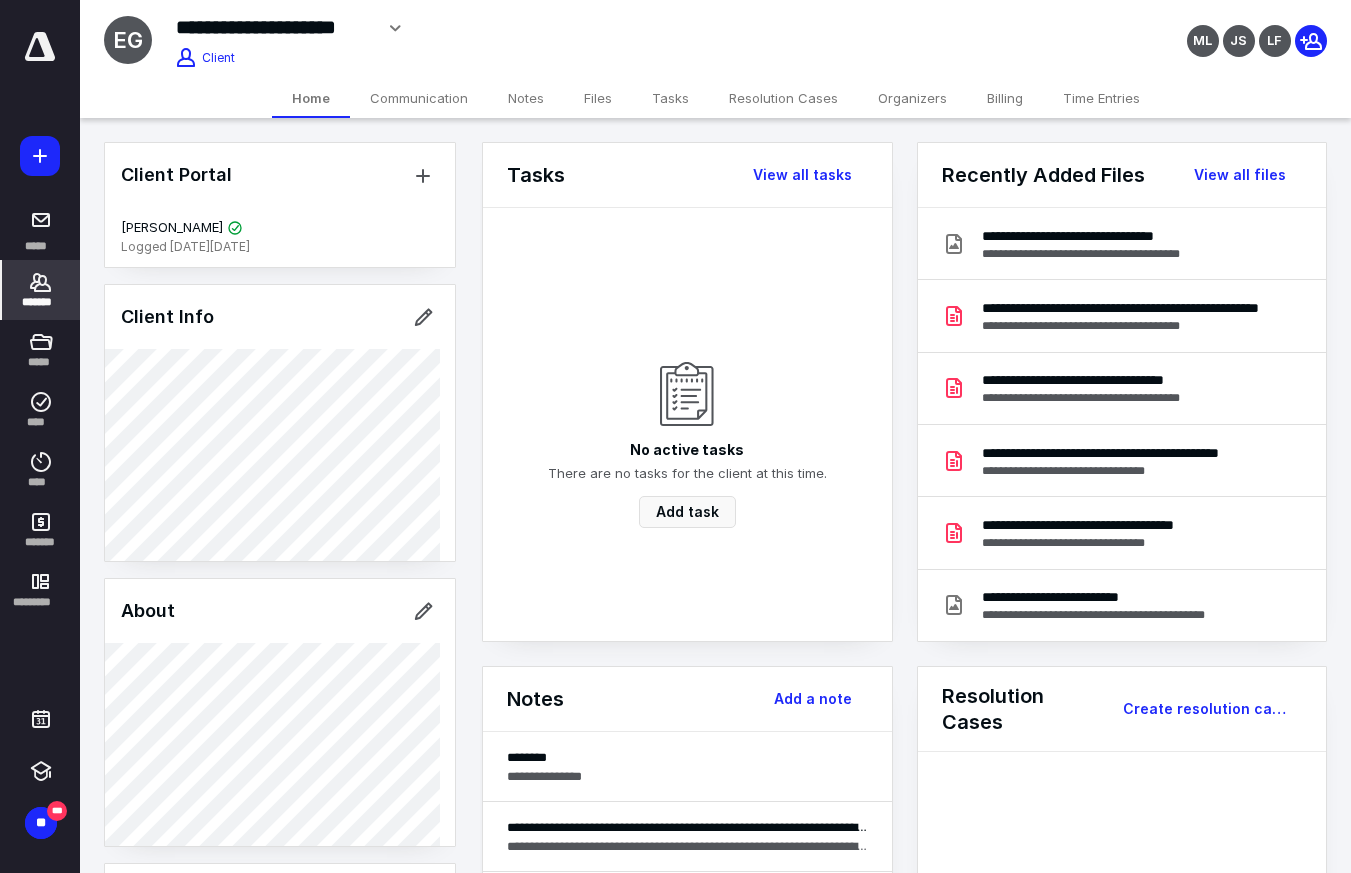 click 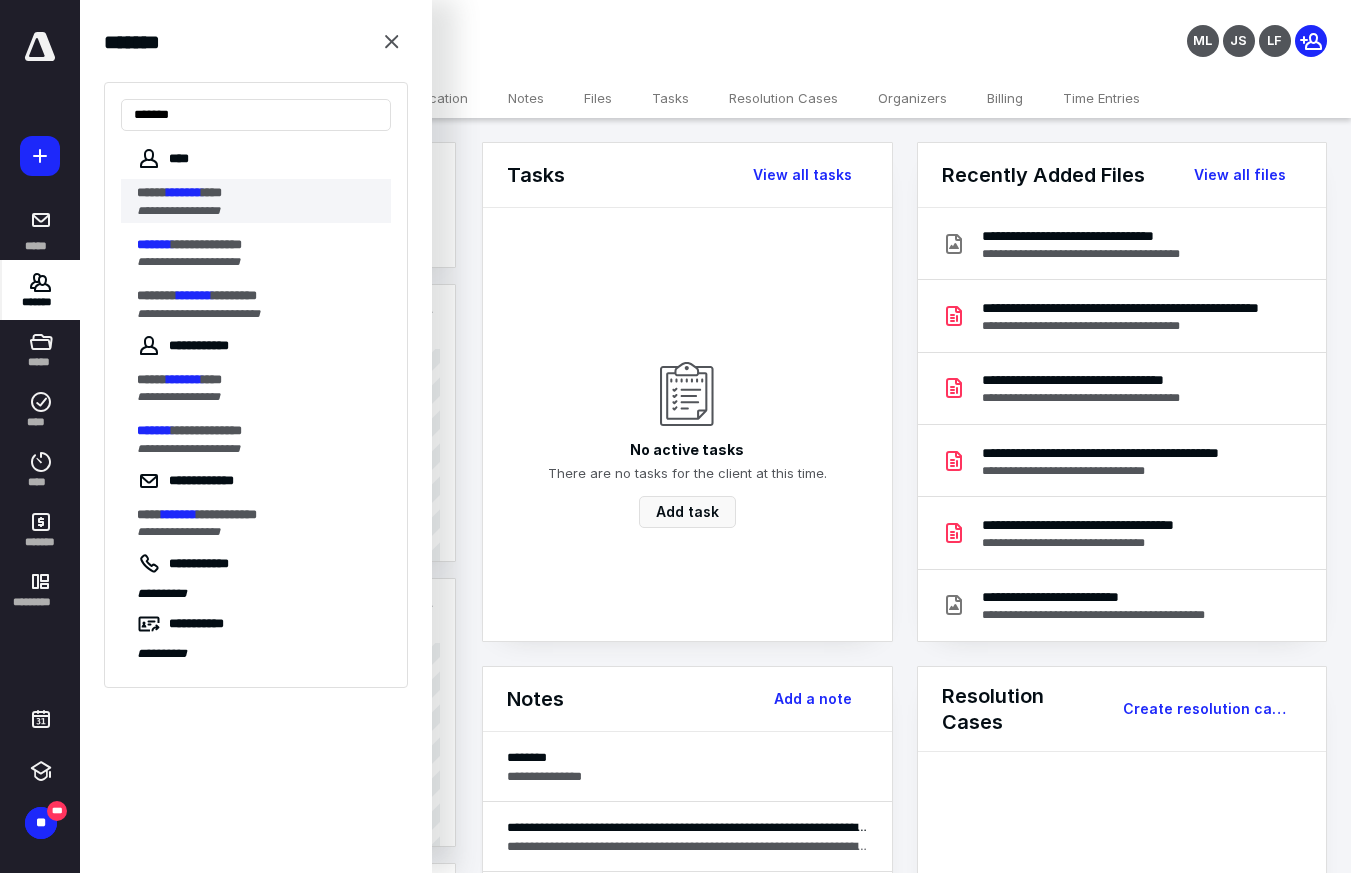 type on "*******" 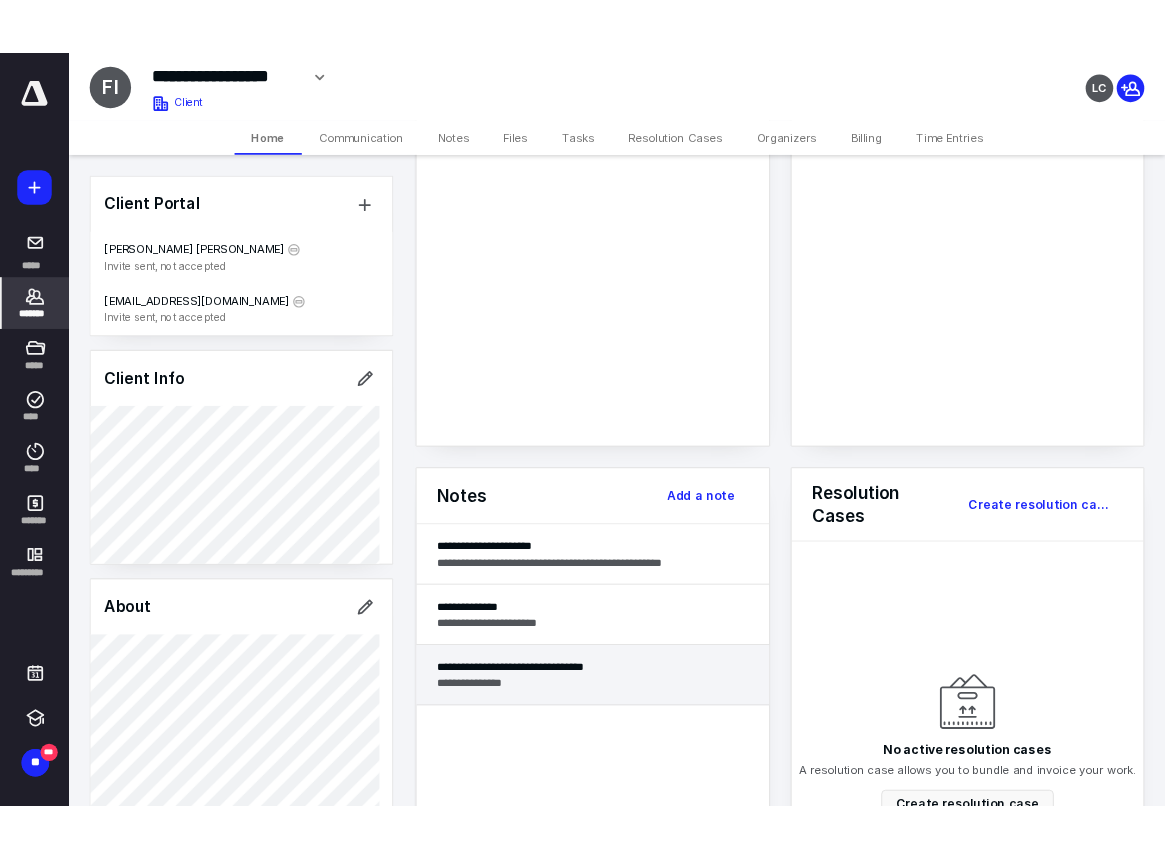scroll, scrollTop: 300, scrollLeft: 0, axis: vertical 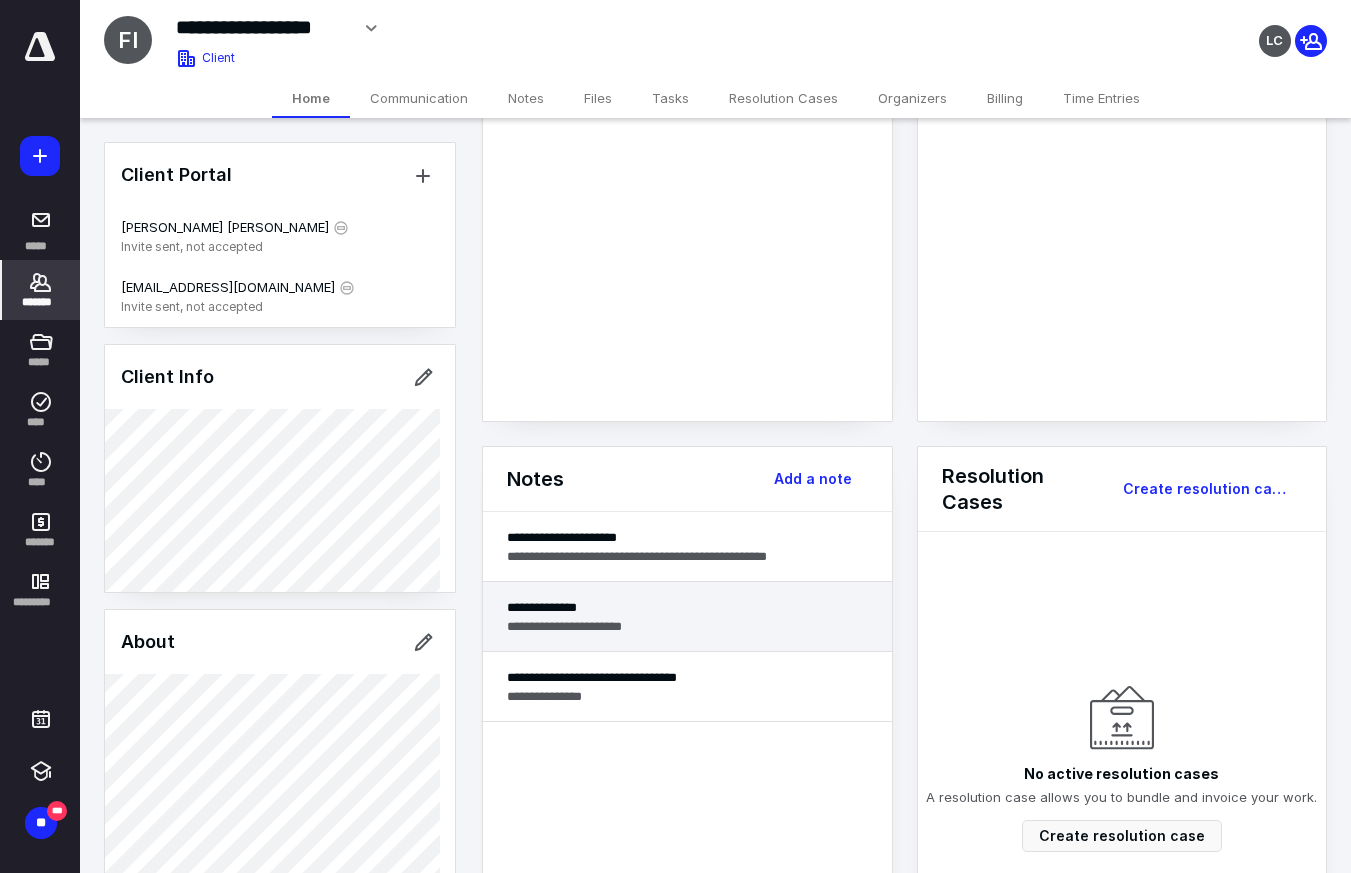 click on "**********" at bounding box center [687, 626] 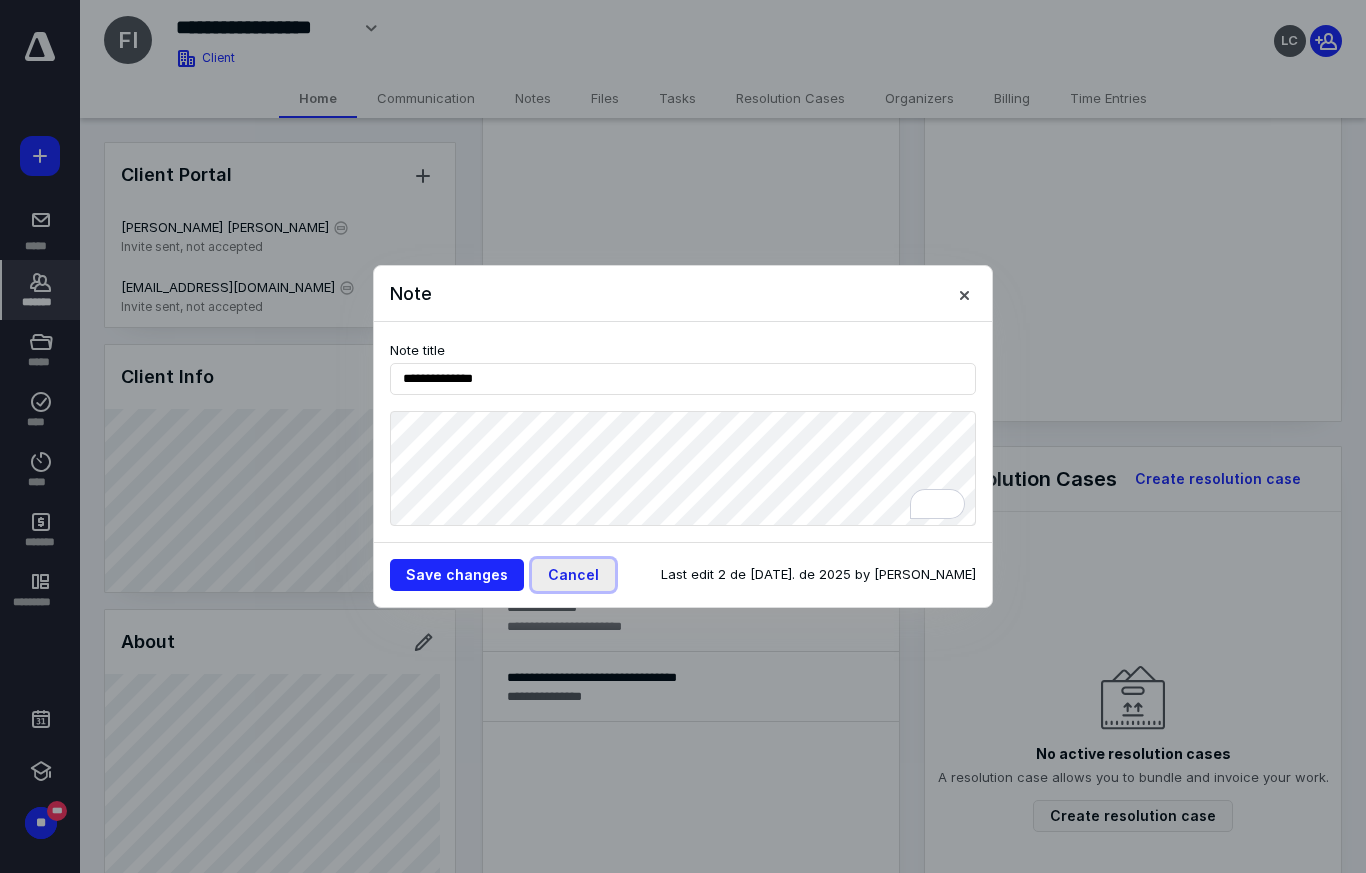 click on "Cancel" at bounding box center [573, 575] 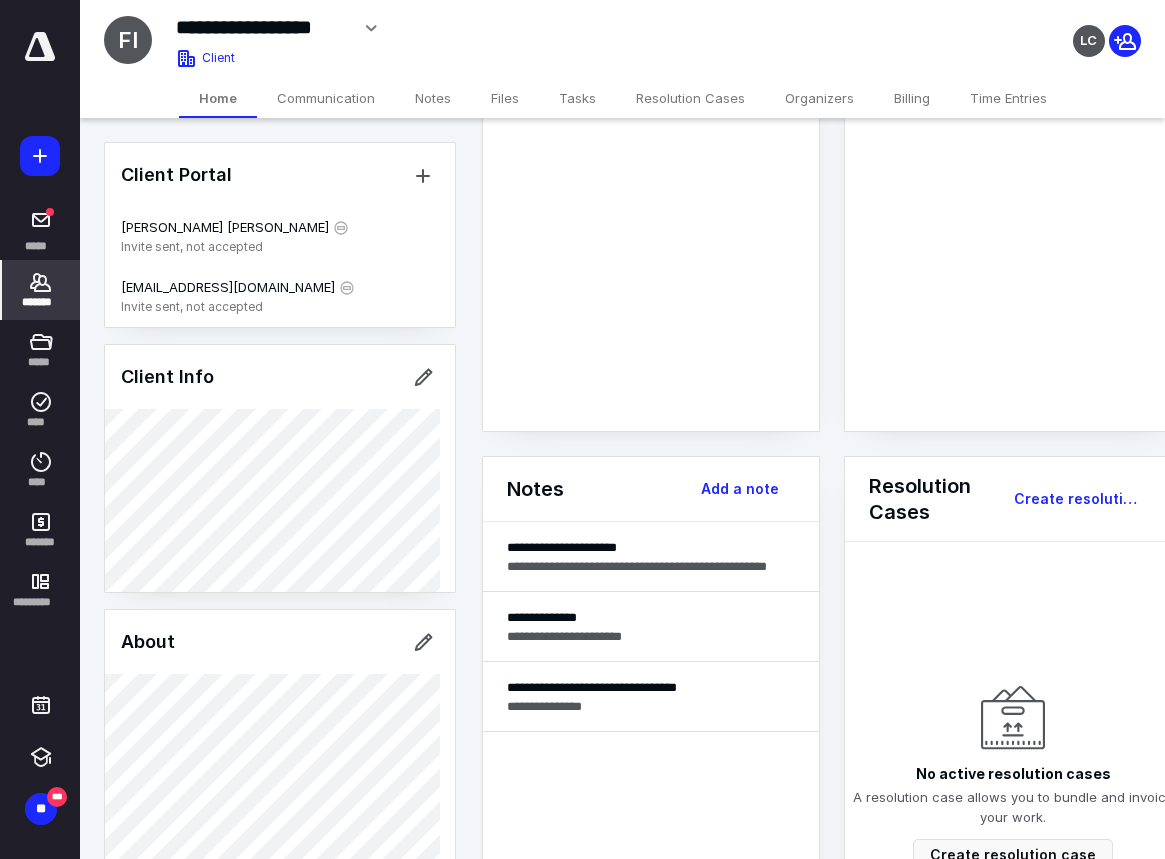 click on "*******" at bounding box center (41, 290) 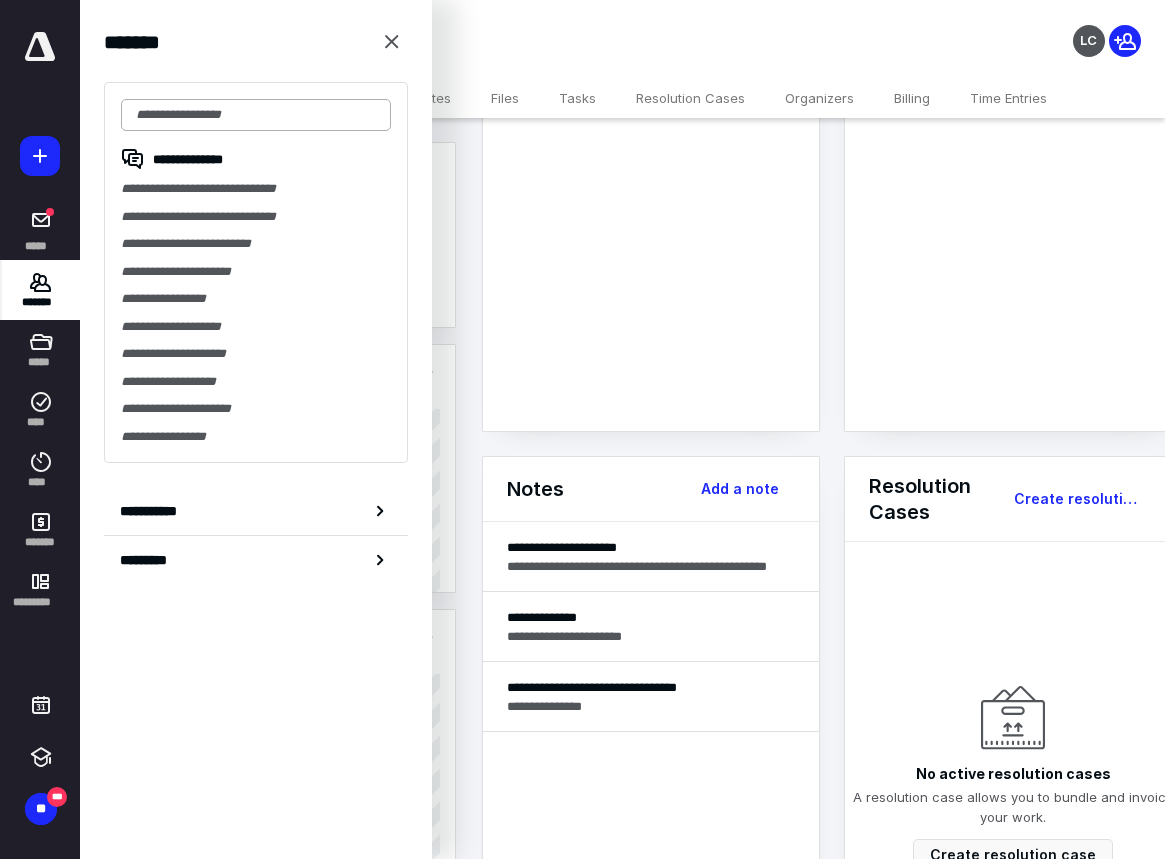 click at bounding box center [256, 115] 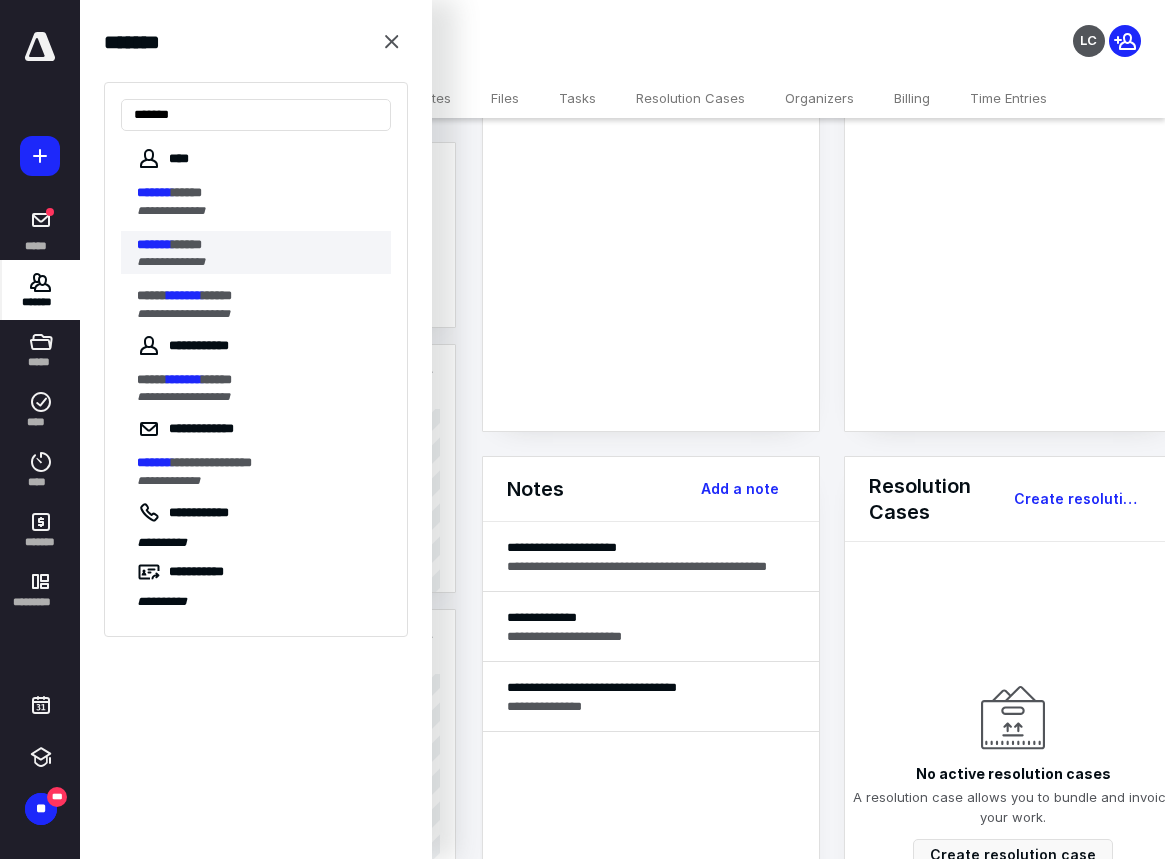 type on "*******" 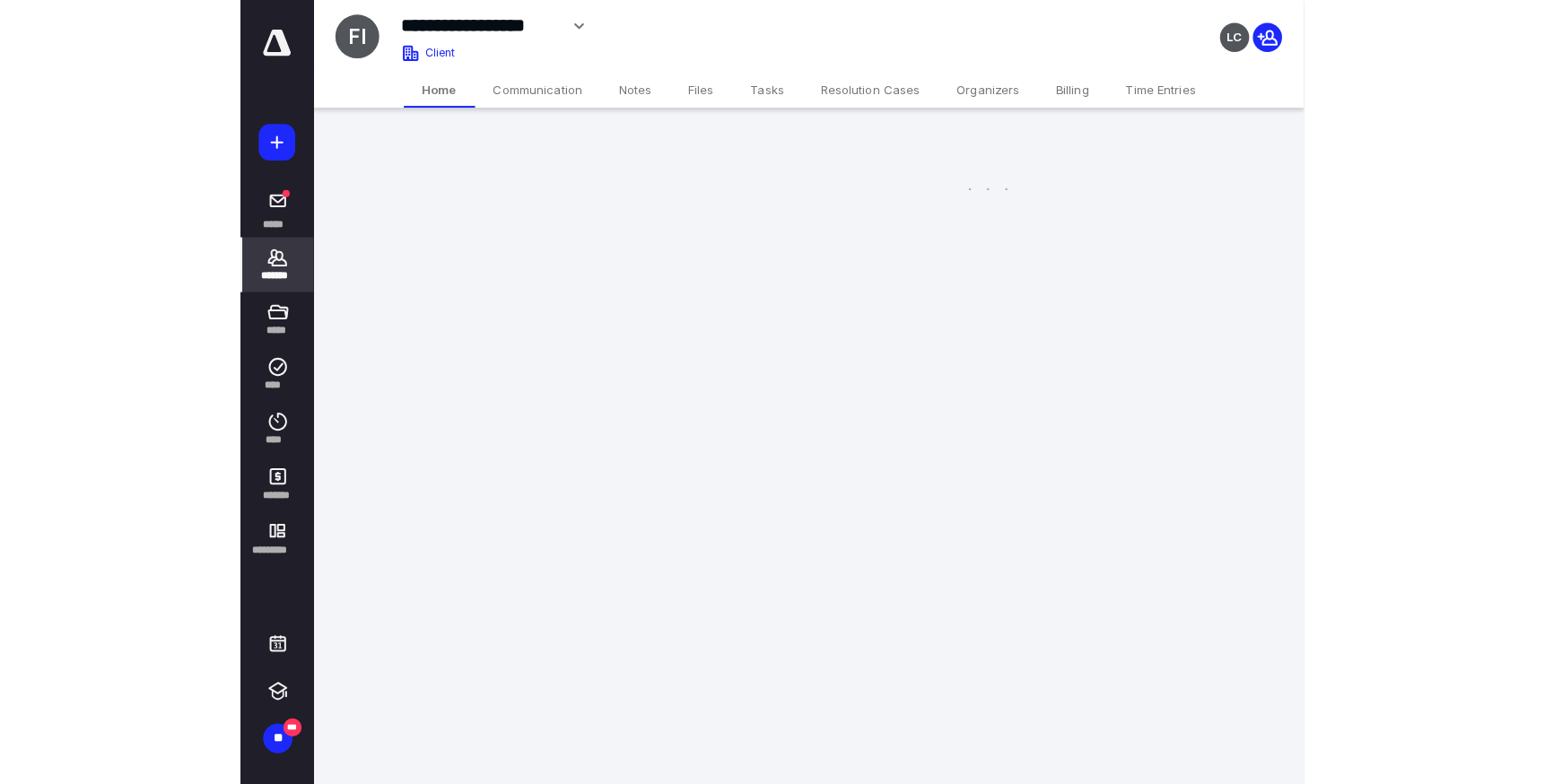 scroll, scrollTop: 0, scrollLeft: 0, axis: both 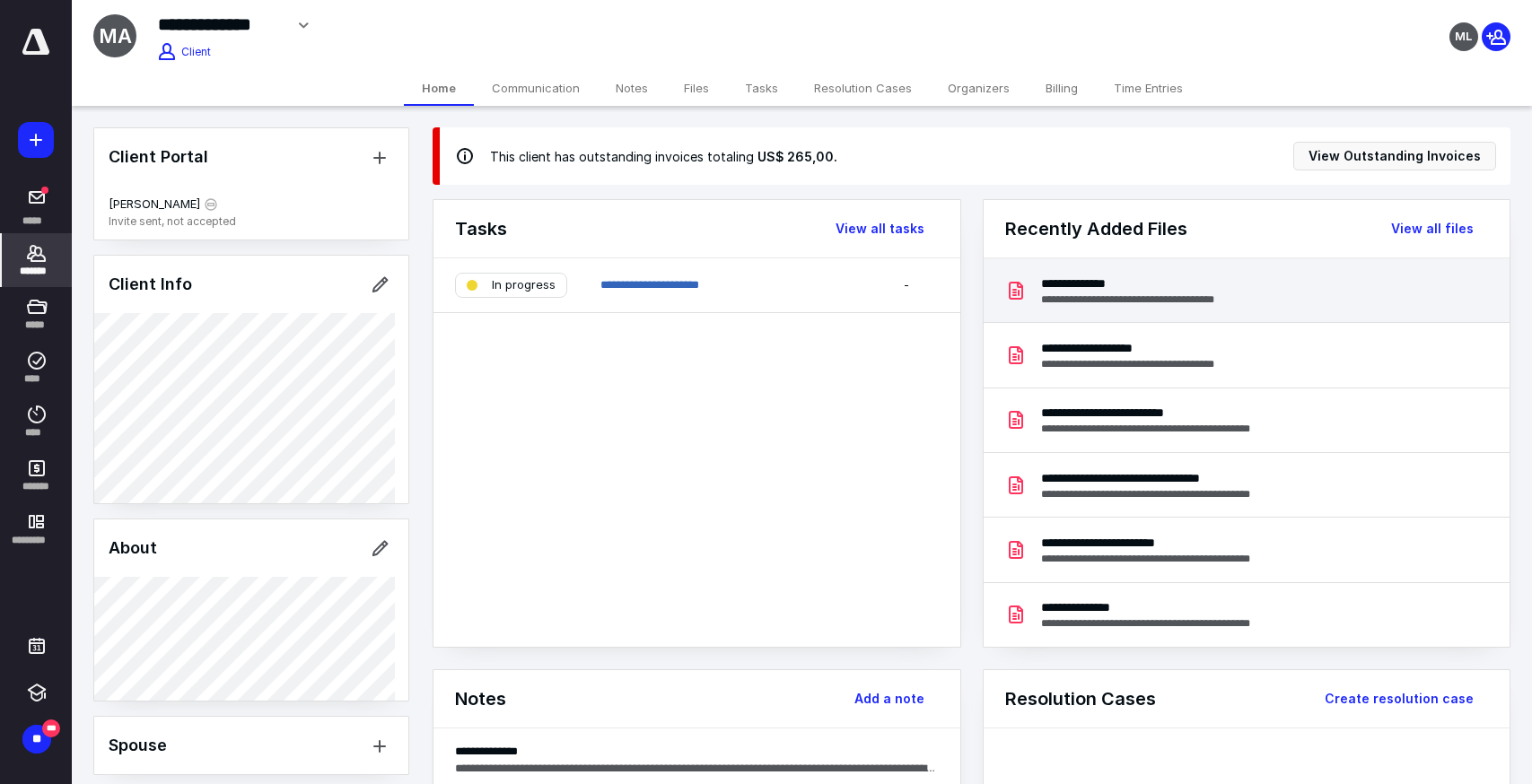 click on "**********" at bounding box center [1143, 283] 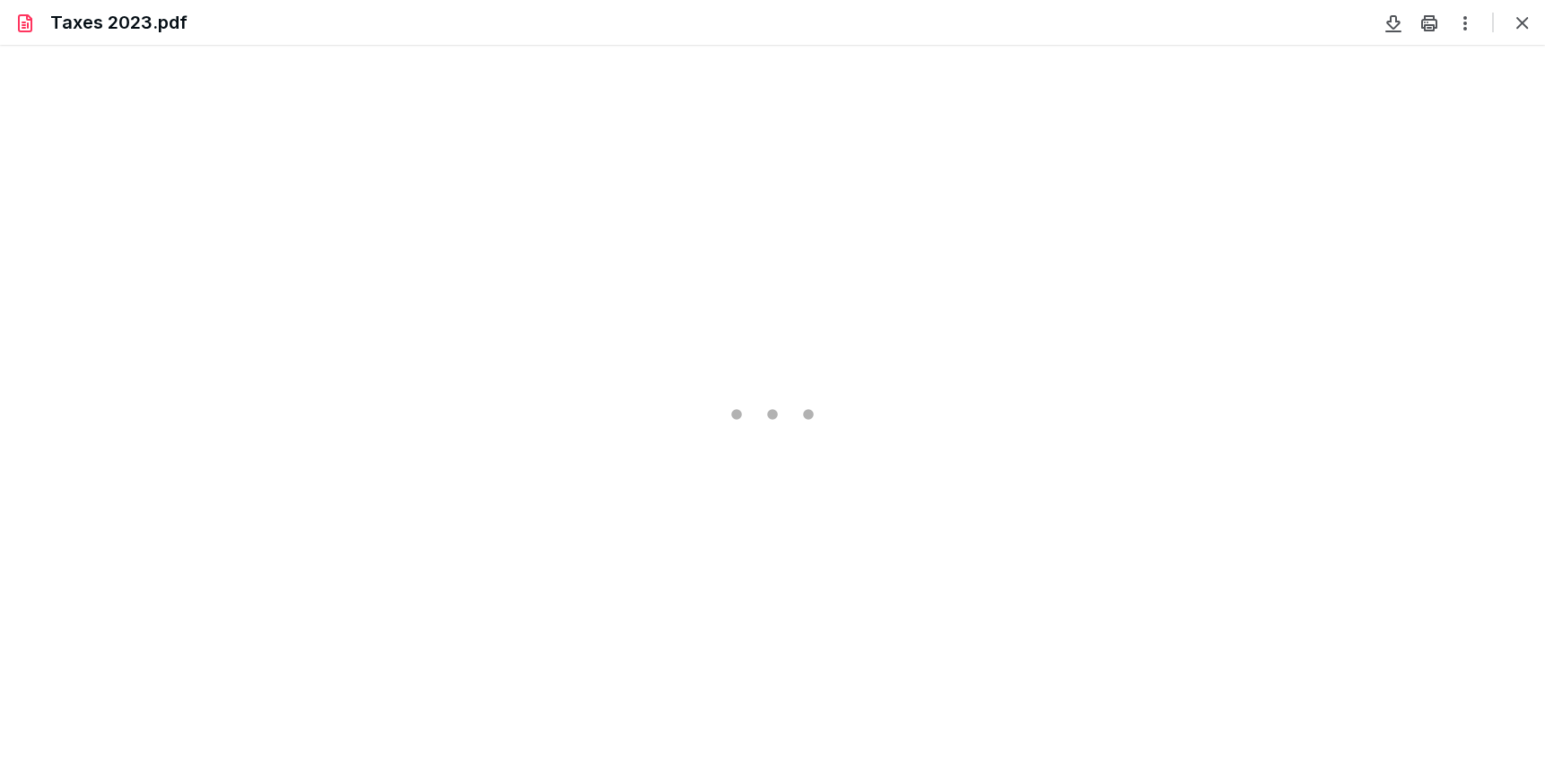 scroll, scrollTop: 0, scrollLeft: 0, axis: both 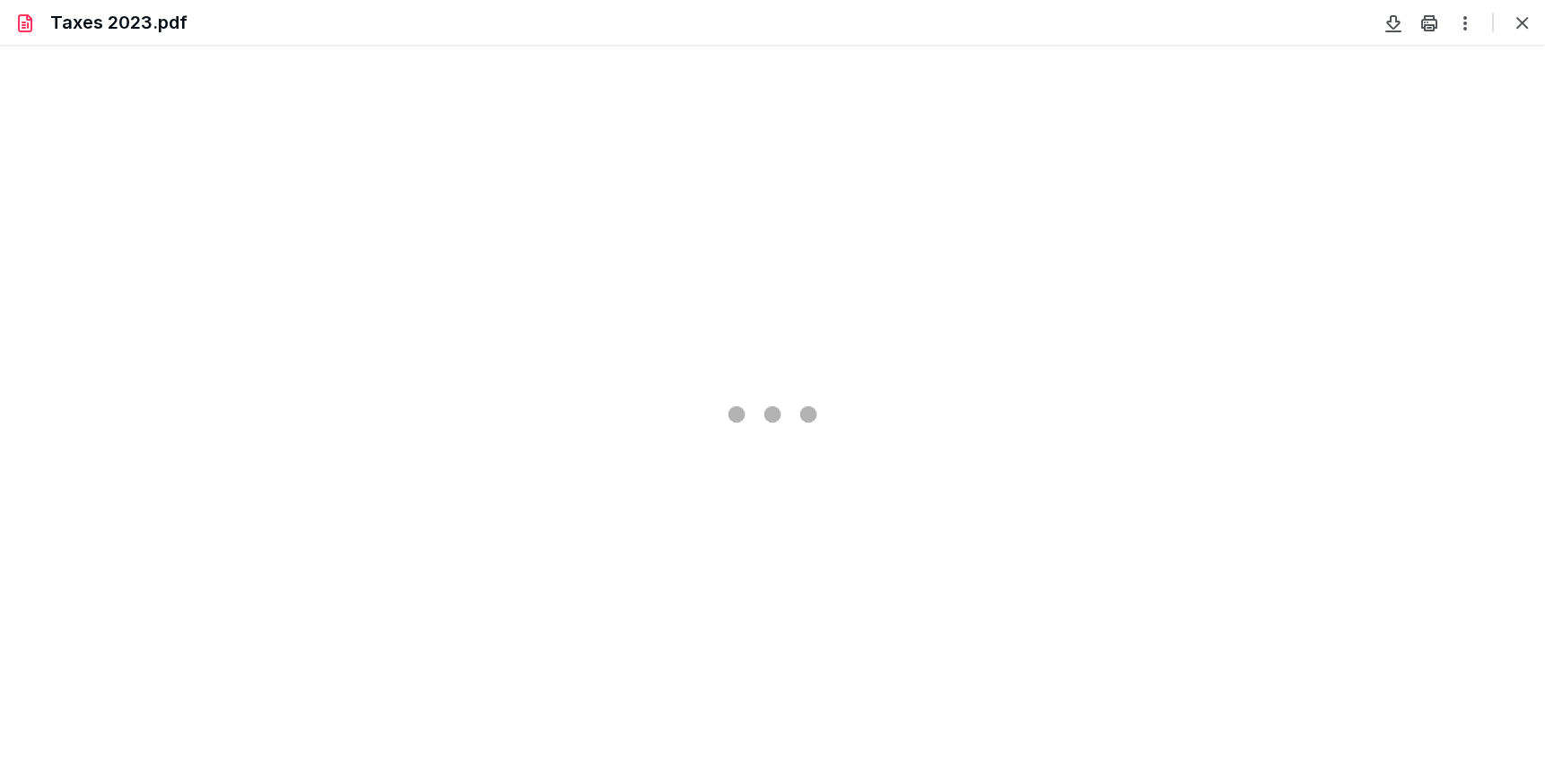 type on "99" 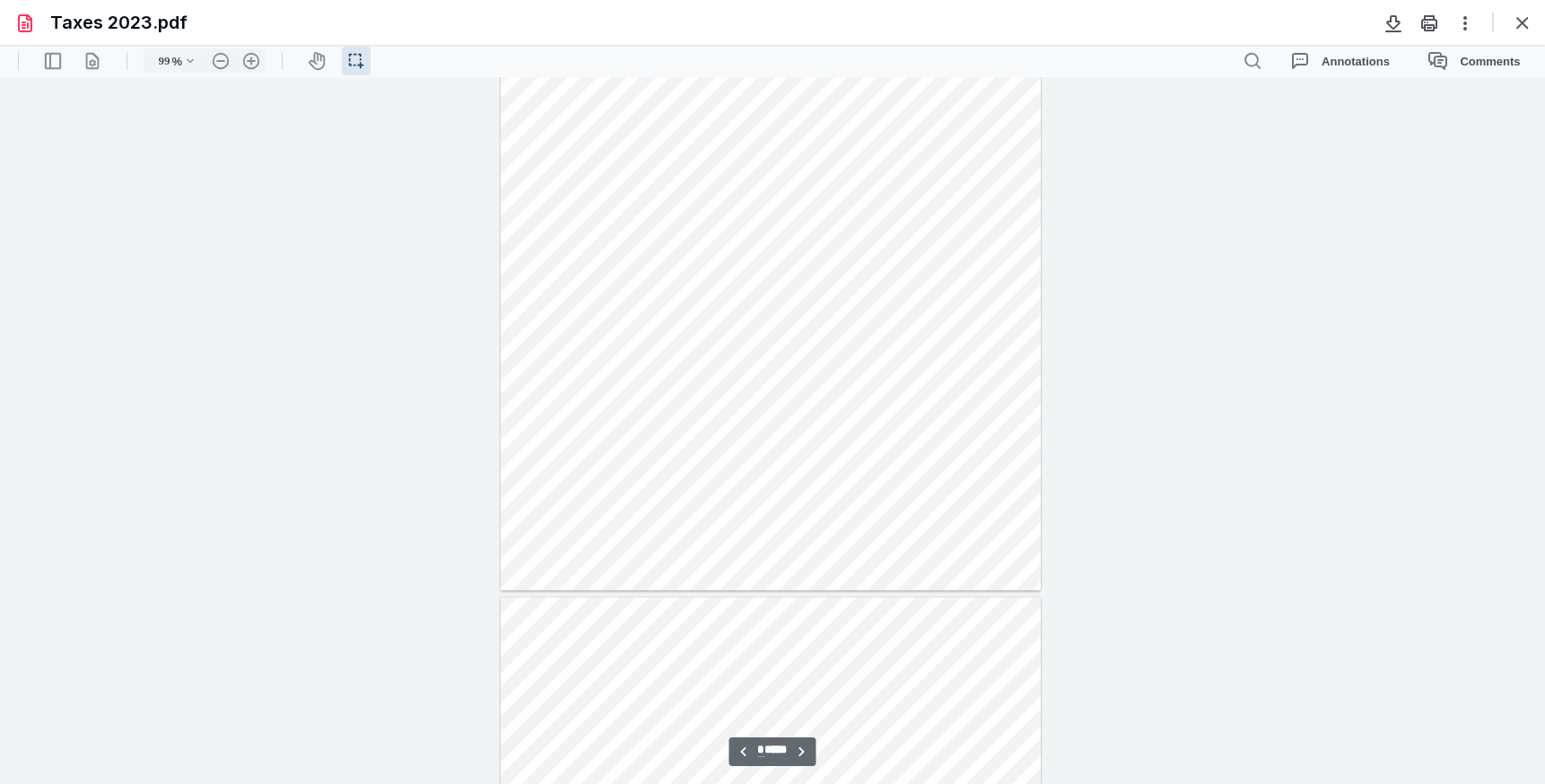 scroll, scrollTop: 3893, scrollLeft: 0, axis: vertical 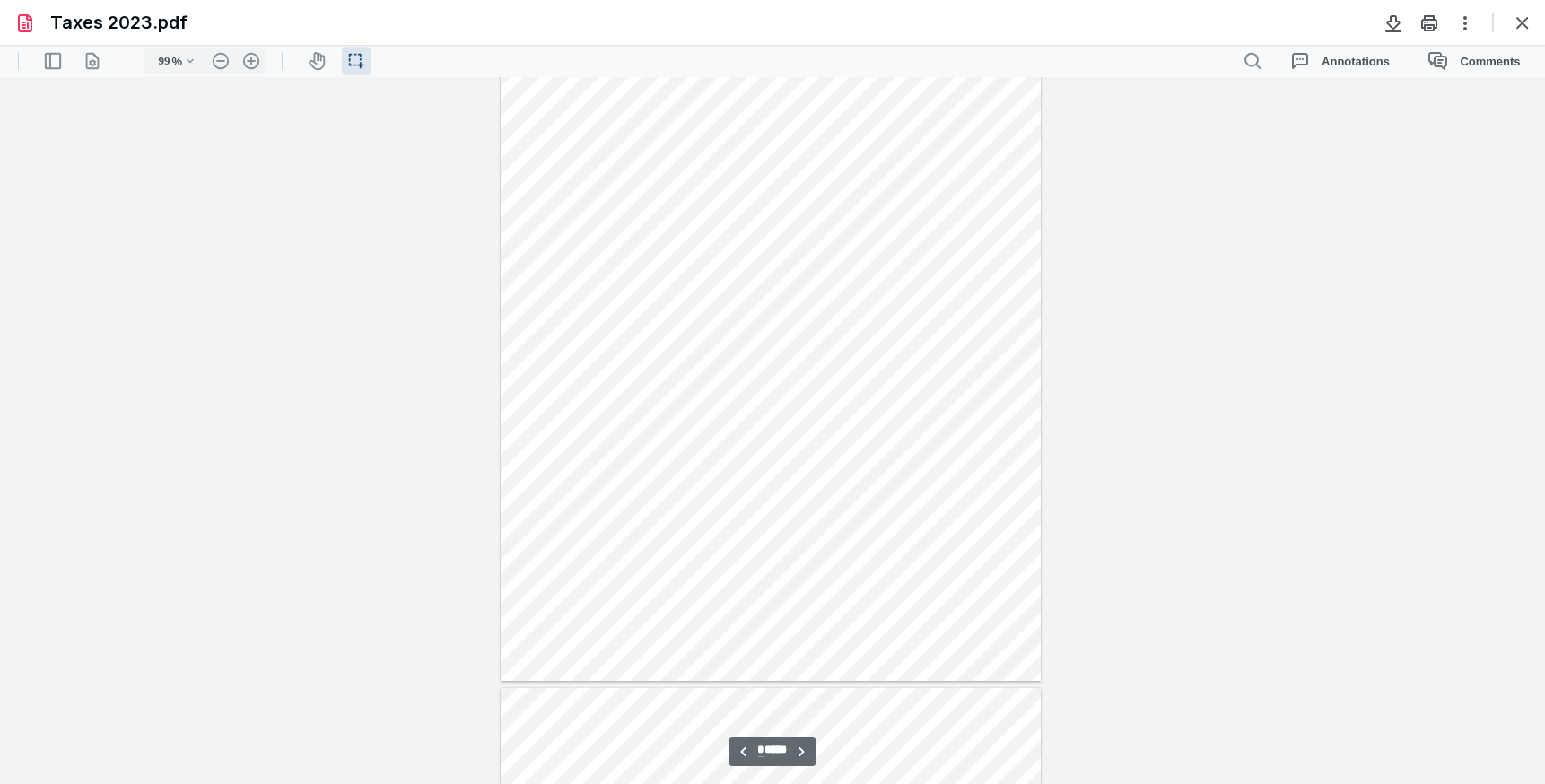 type on "*" 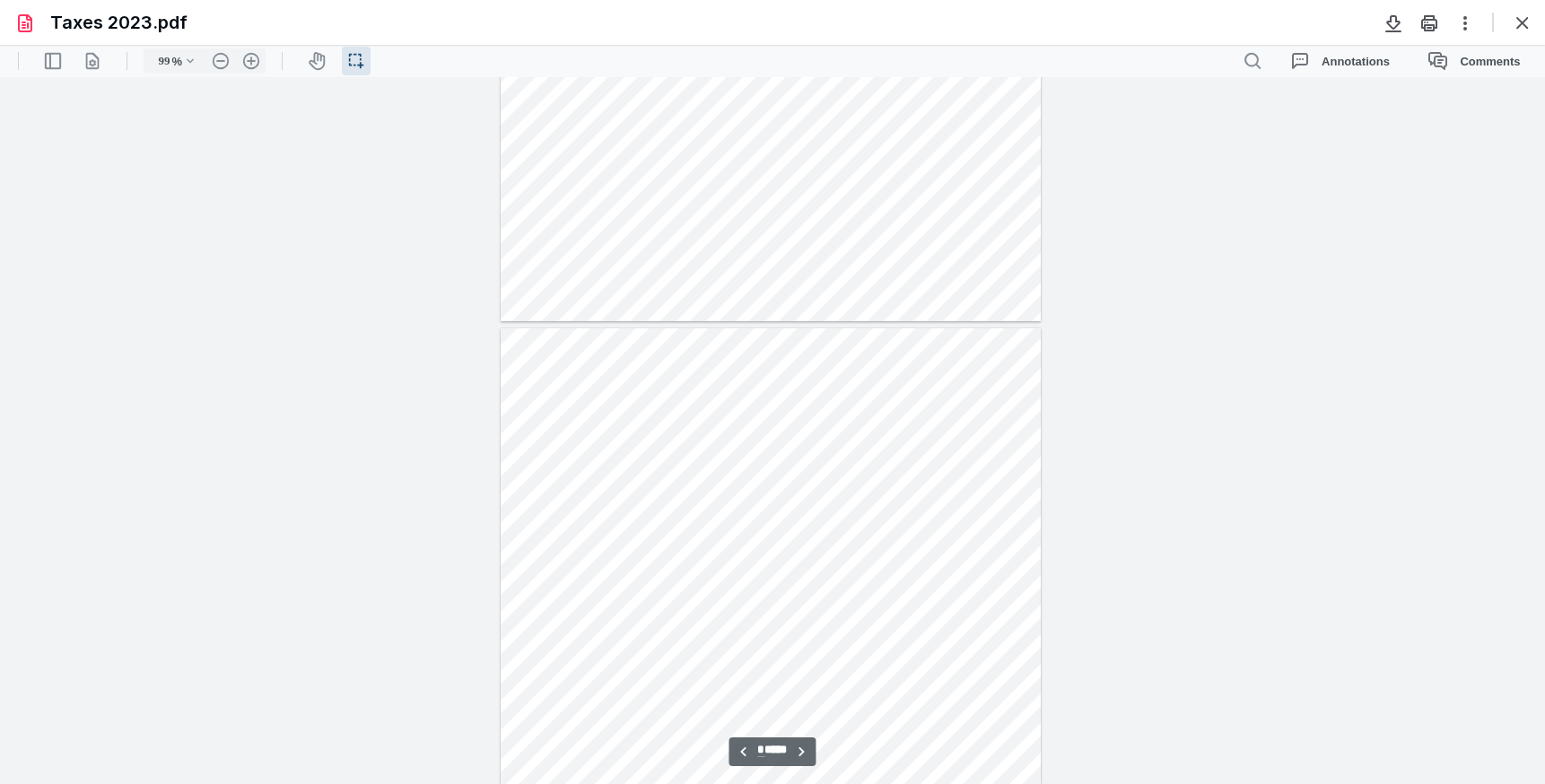 scroll, scrollTop: 4880, scrollLeft: 0, axis: vertical 